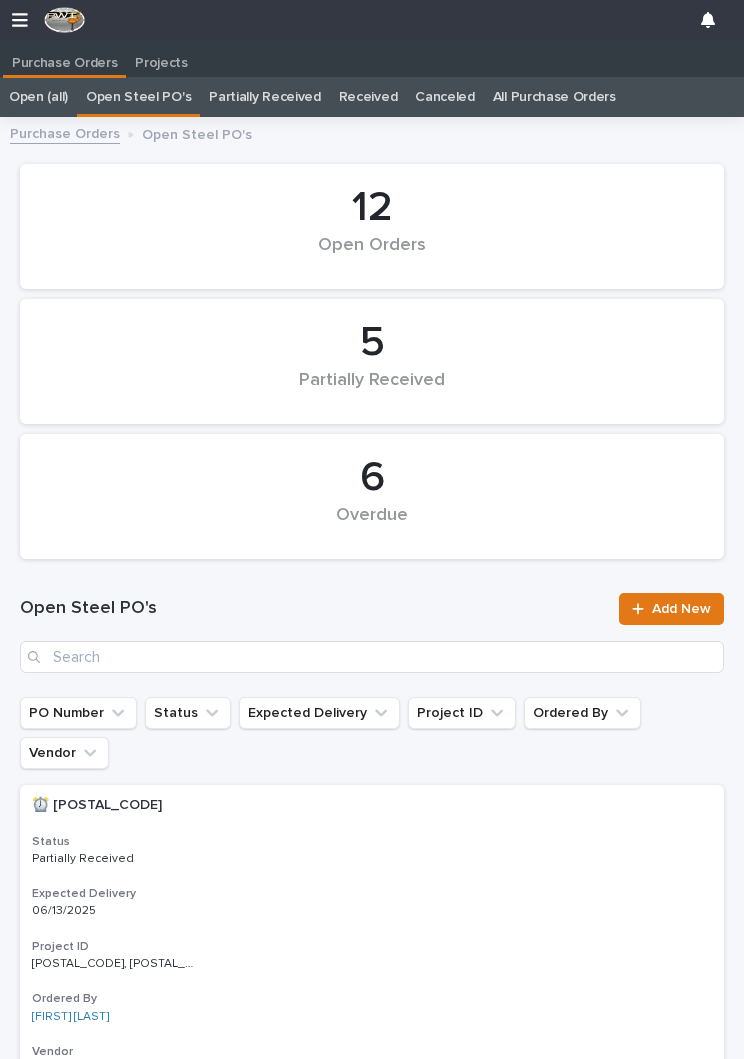 scroll, scrollTop: 0, scrollLeft: 0, axis: both 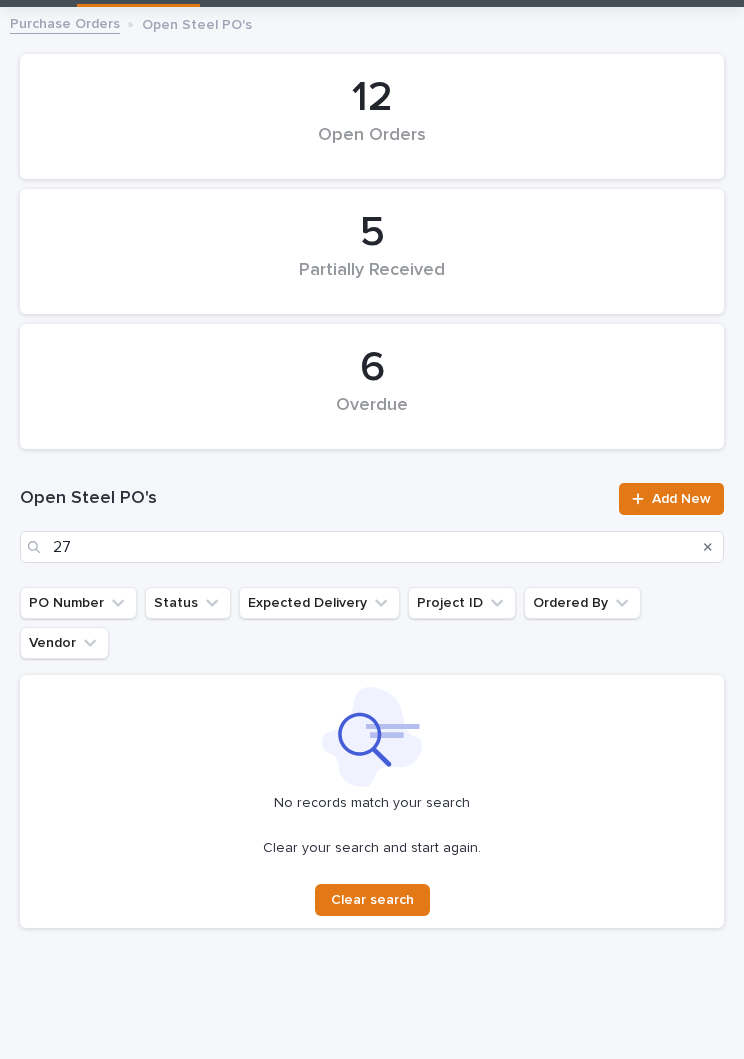 type on "2" 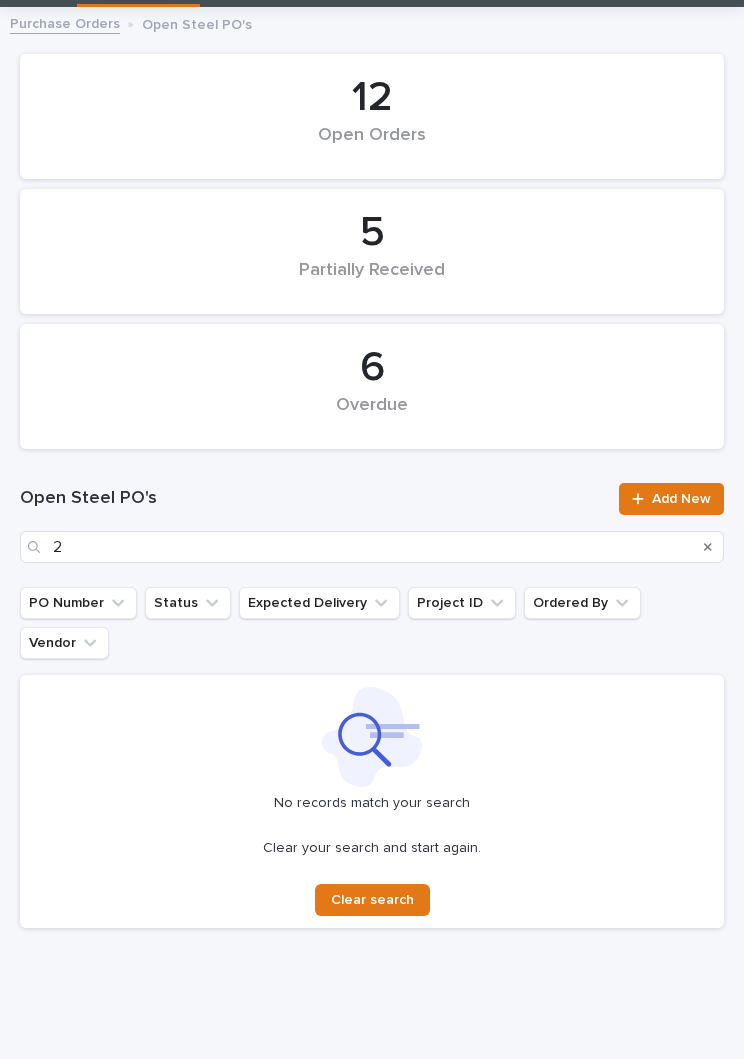 type 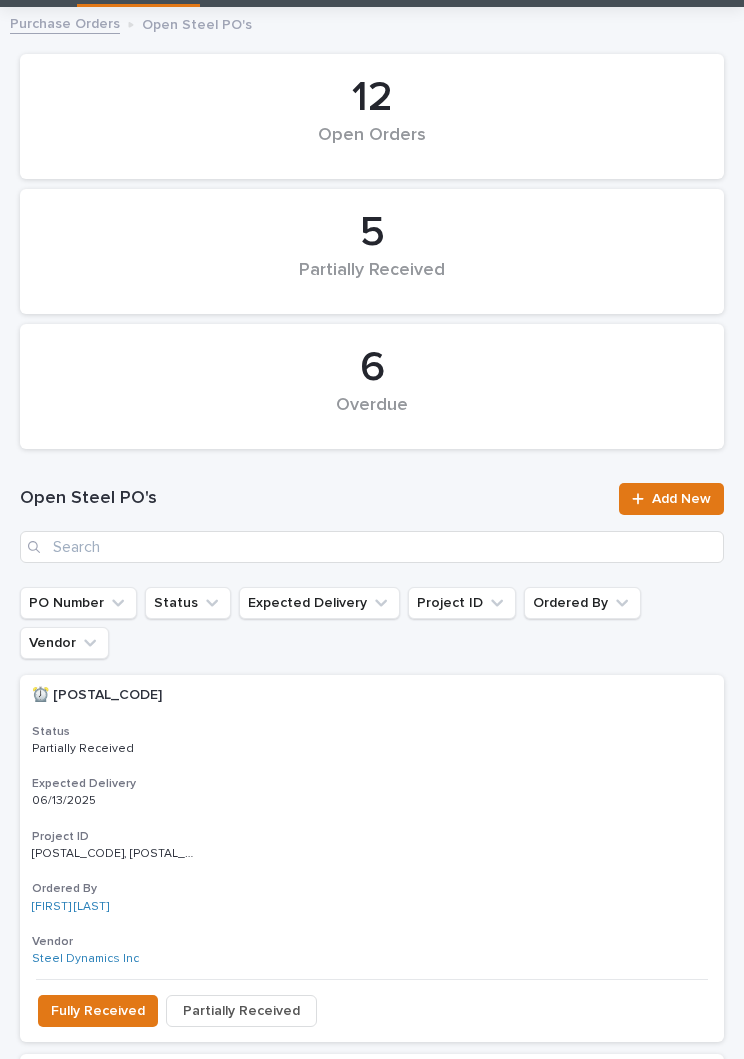 scroll, scrollTop: 54, scrollLeft: 0, axis: vertical 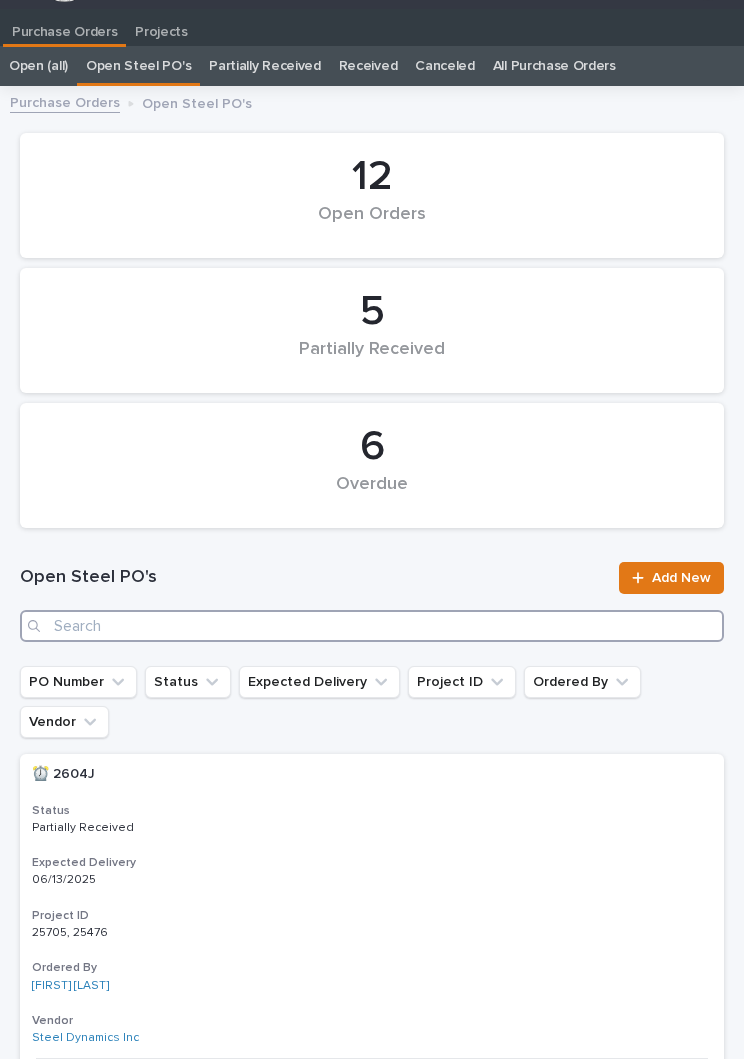 click at bounding box center [372, 626] 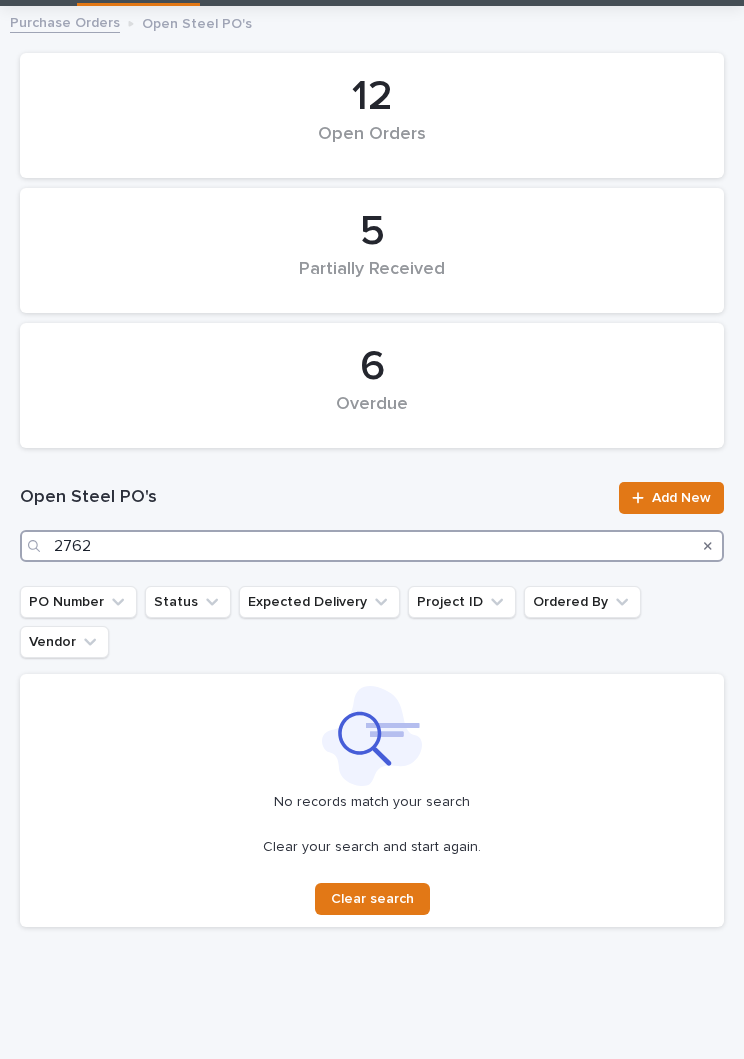 scroll, scrollTop: 110, scrollLeft: 0, axis: vertical 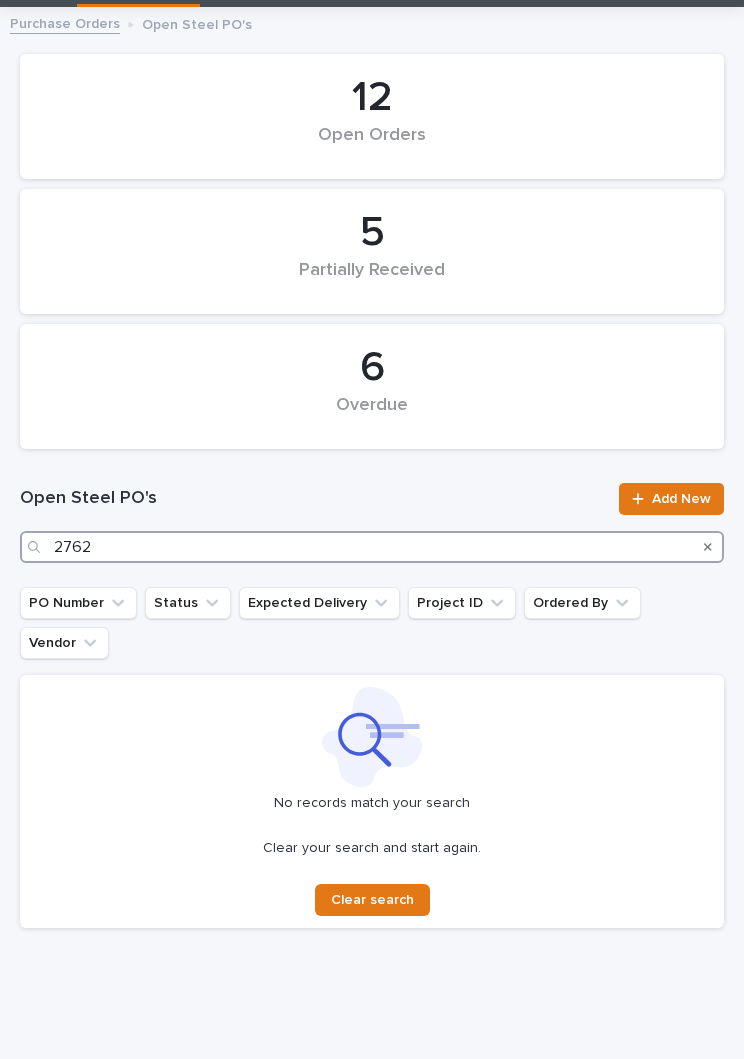 click on "2762" at bounding box center [372, 547] 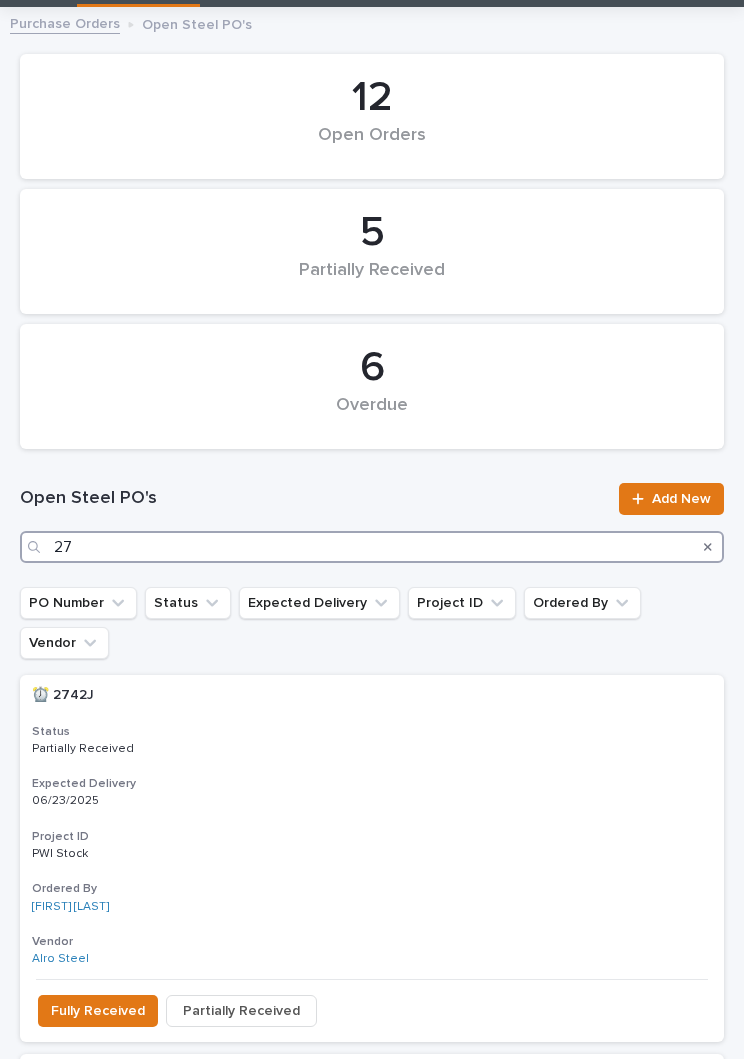 type on "2" 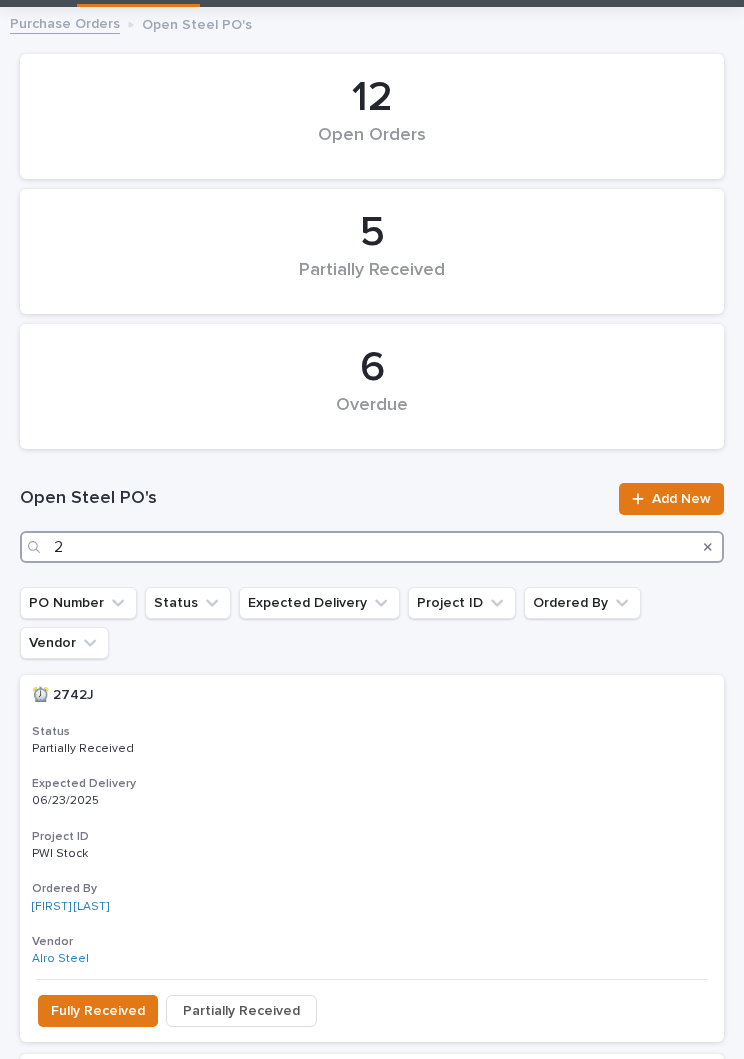 type 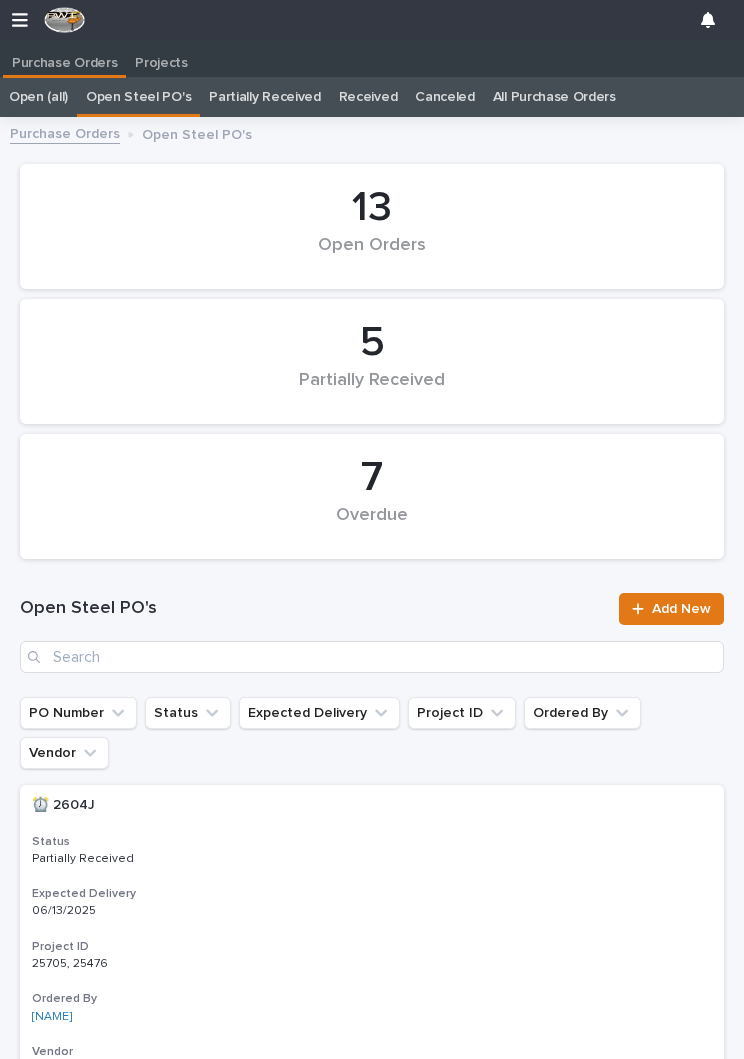 scroll, scrollTop: 0, scrollLeft: 0, axis: both 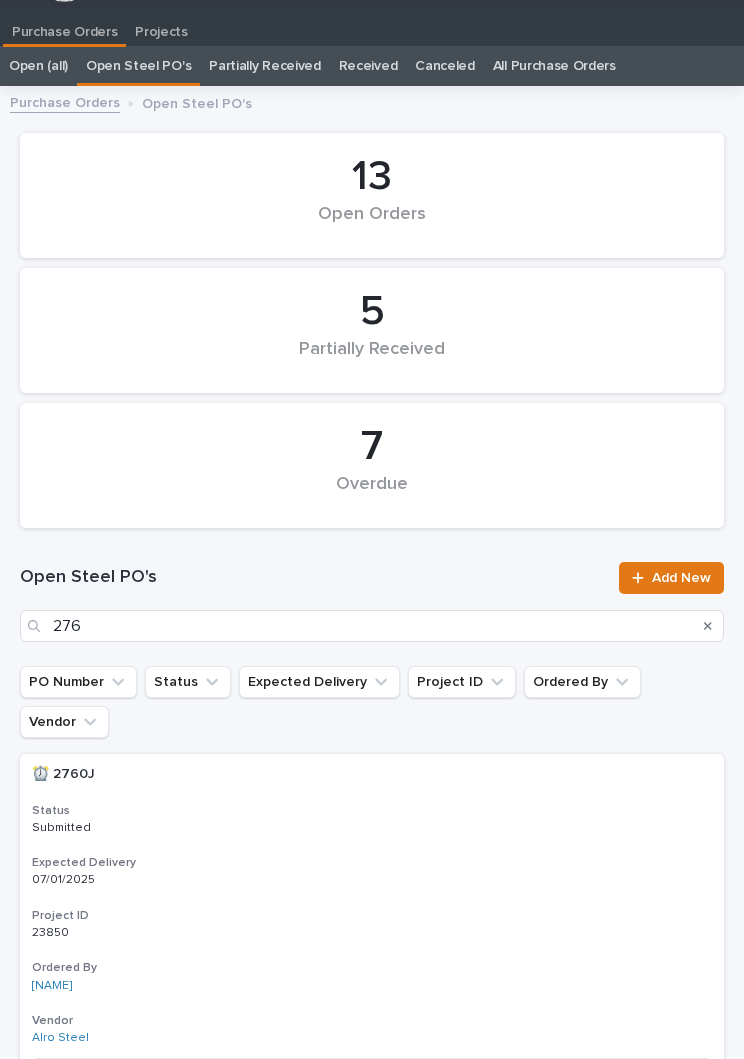 type on "2762" 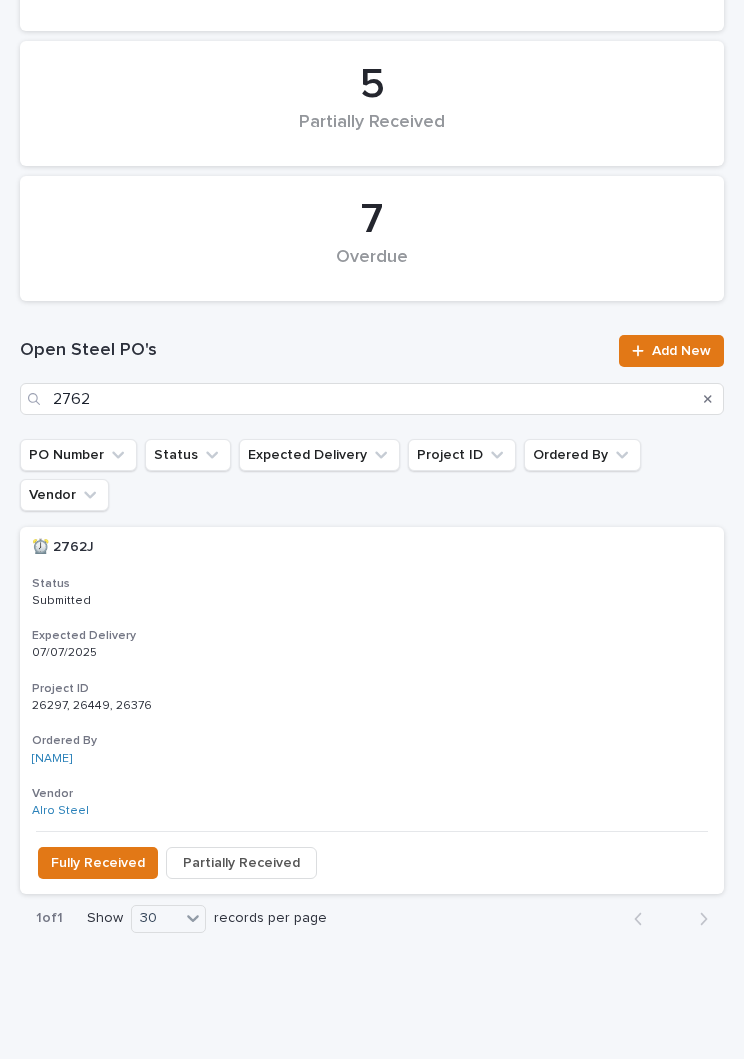scroll, scrollTop: 255, scrollLeft: 0, axis: vertical 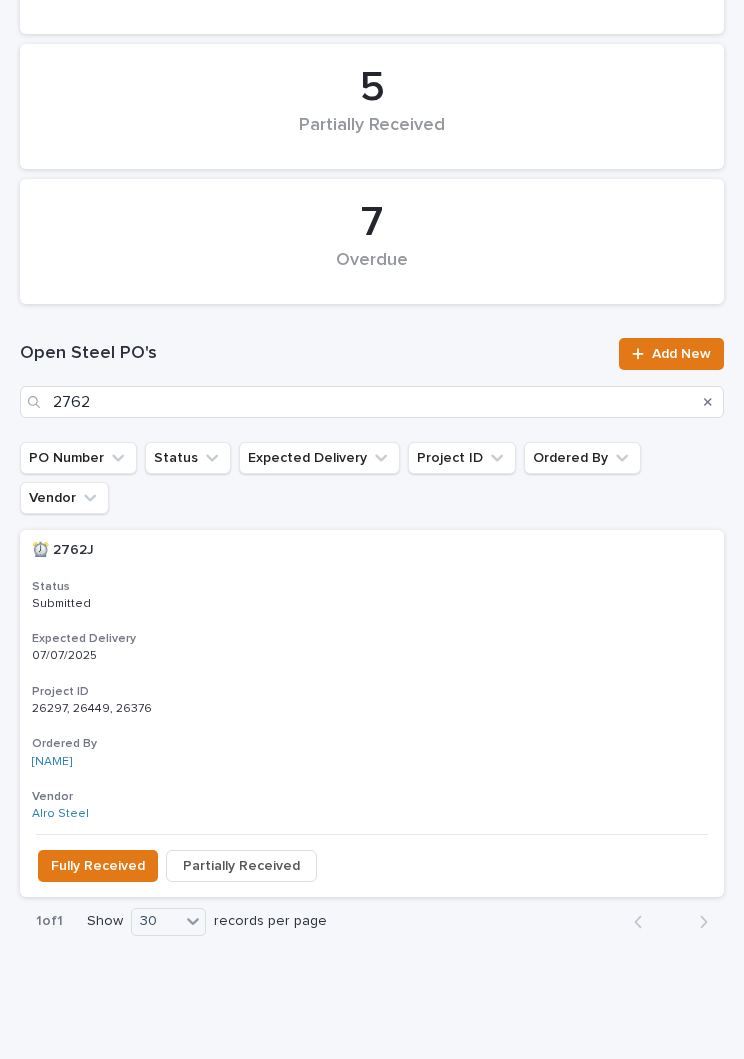 click on "⏰ 2762J ⏰ 2762J   Status Submitted Expected Delivery [DATE] Project ID 26297, 26449, 26376 26297, 26449, 26376   Ordered By [NAME]   Vendor Alro Steel" at bounding box center (372, 682) 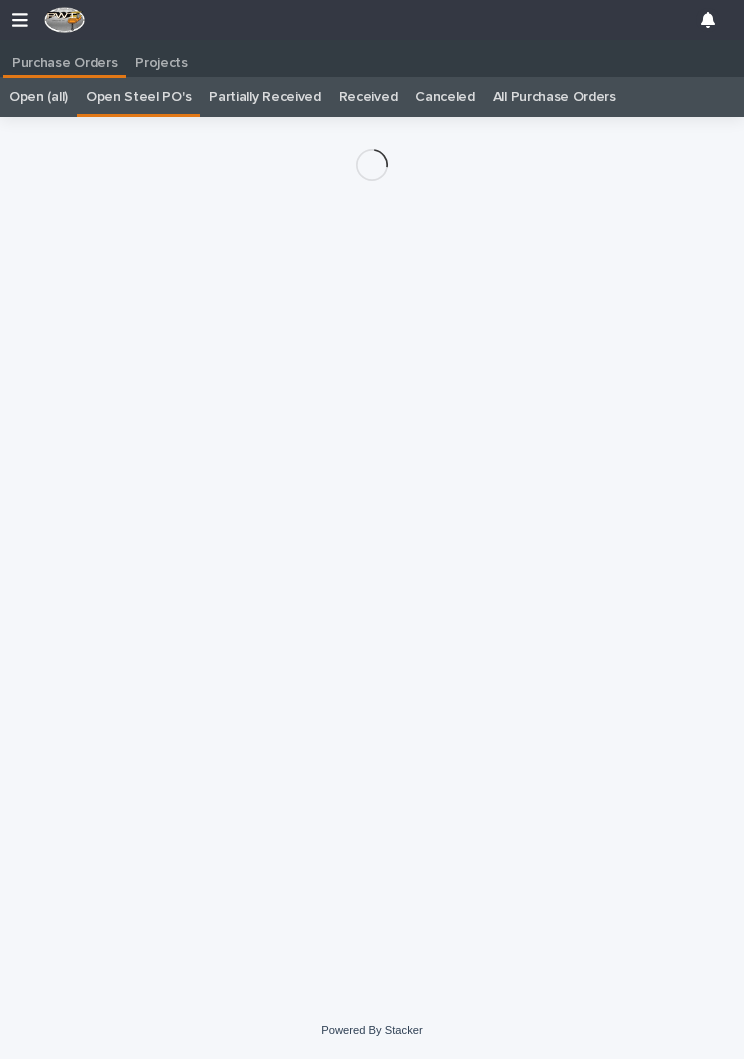 scroll, scrollTop: 13, scrollLeft: 0, axis: vertical 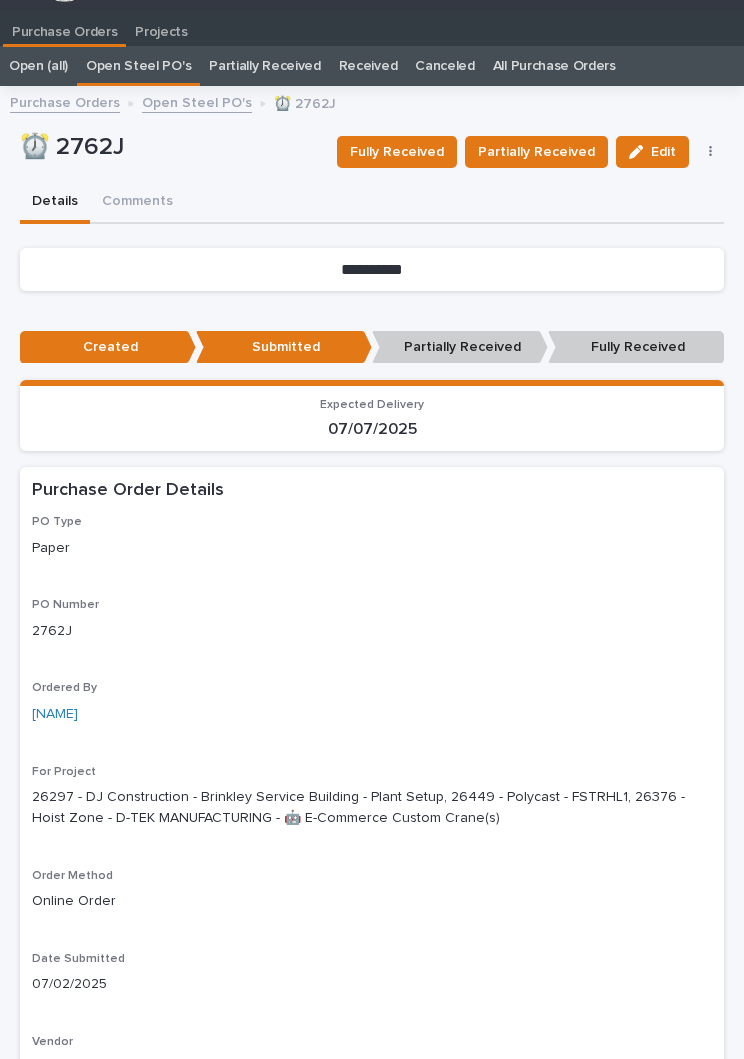click on "Fully Received" at bounding box center (397, 152) 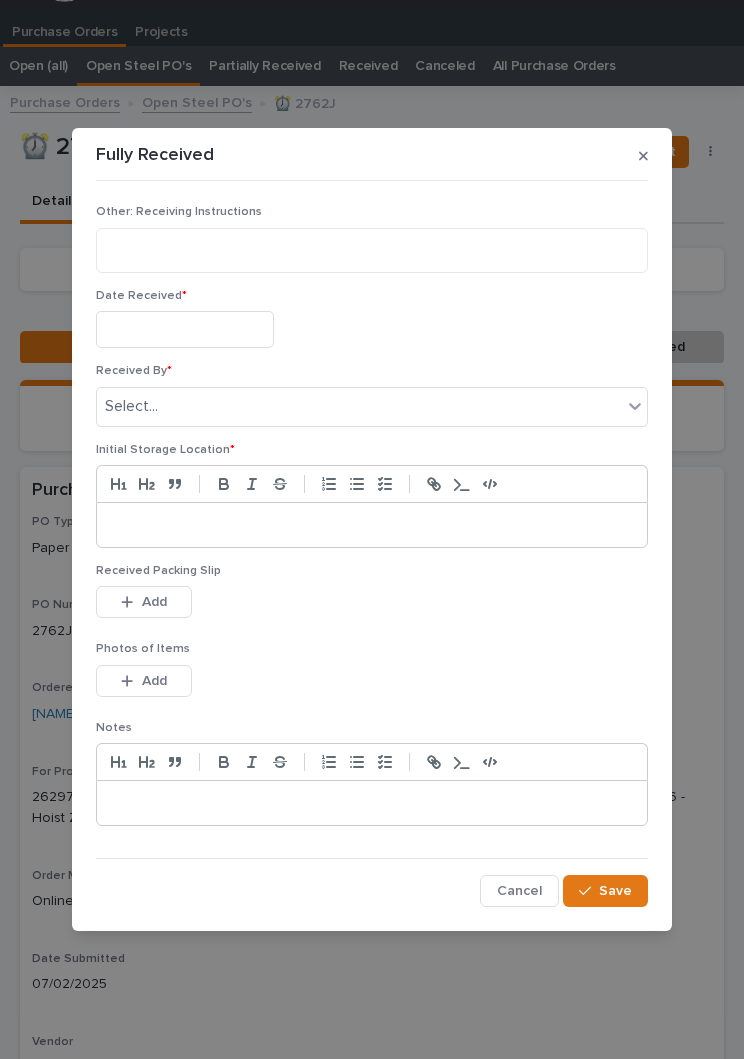 click at bounding box center (185, 329) 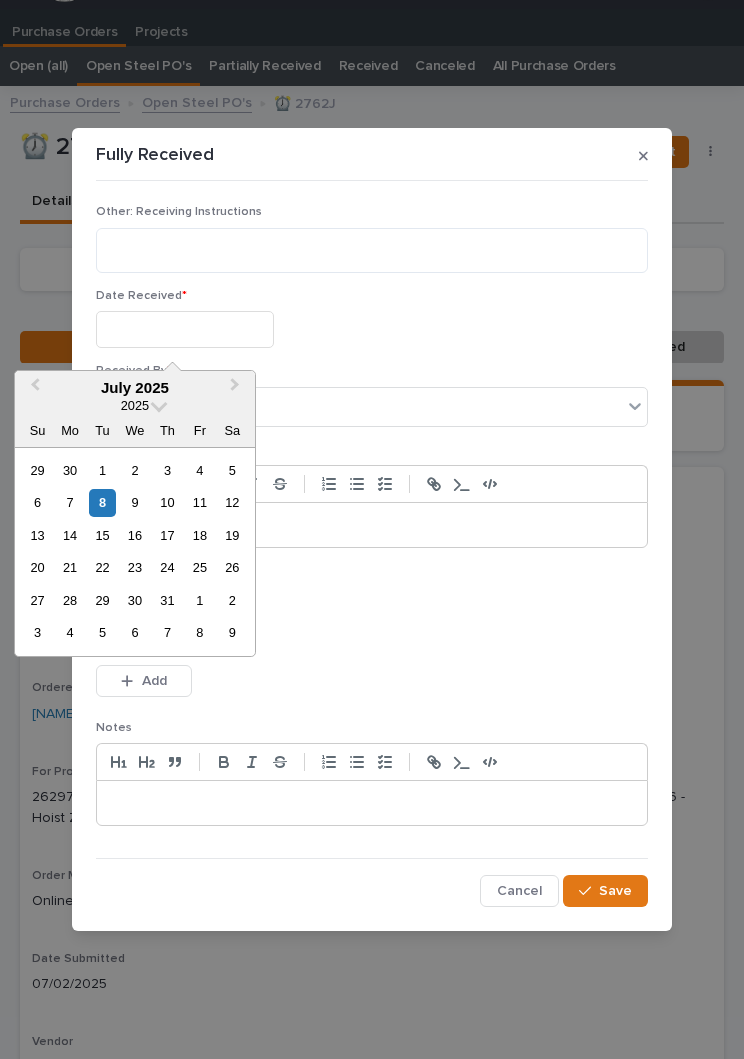 click on "8" at bounding box center (102, 502) 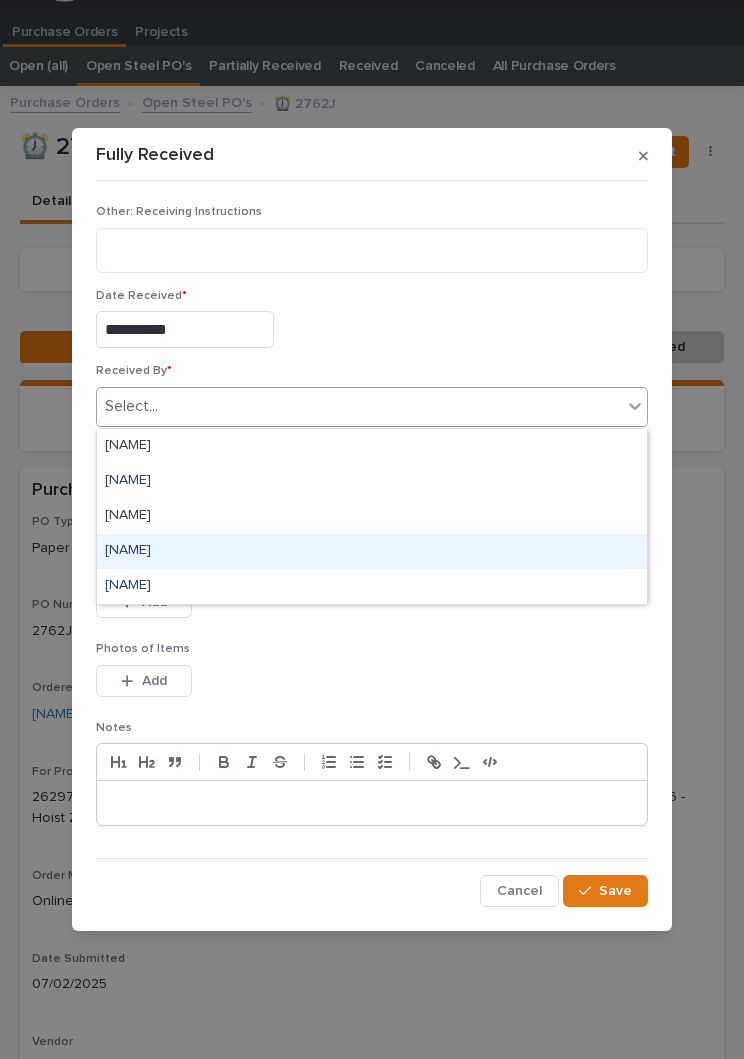 click on "[FIRST] [LAST]" at bounding box center [372, 551] 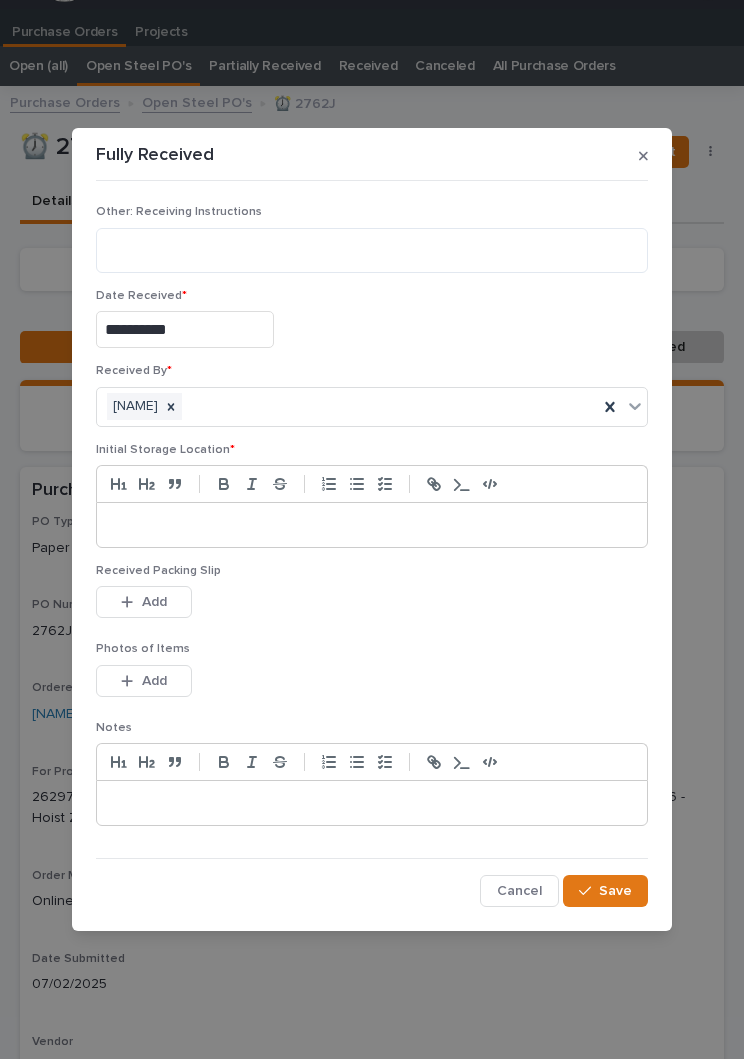 click at bounding box center (372, 525) 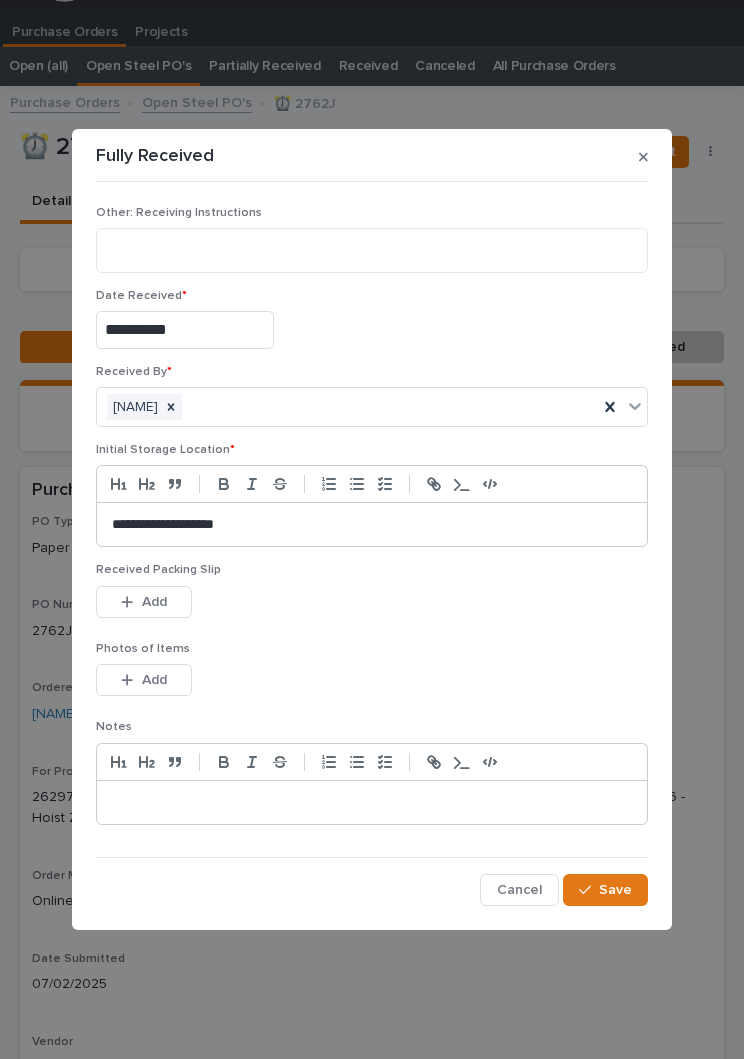 click on "This file cannot be opened Download File Add" at bounding box center [372, 606] 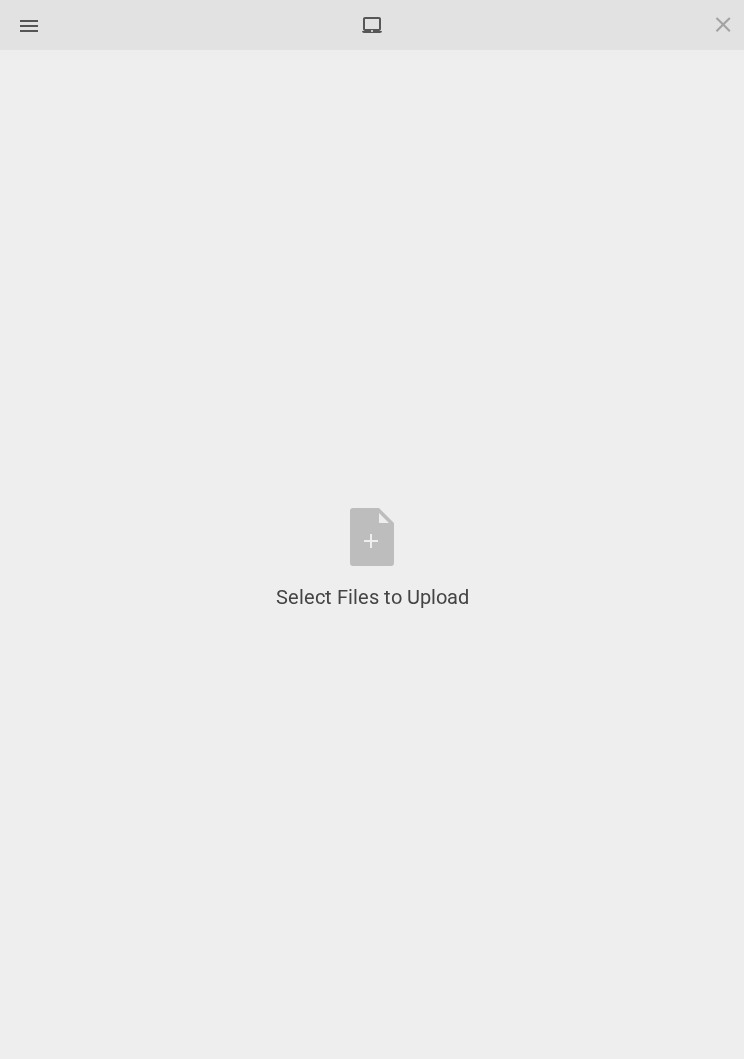 click on "Select Files to Upload
or Drag and Drop, Copy and Paste Files" at bounding box center [372, 559] 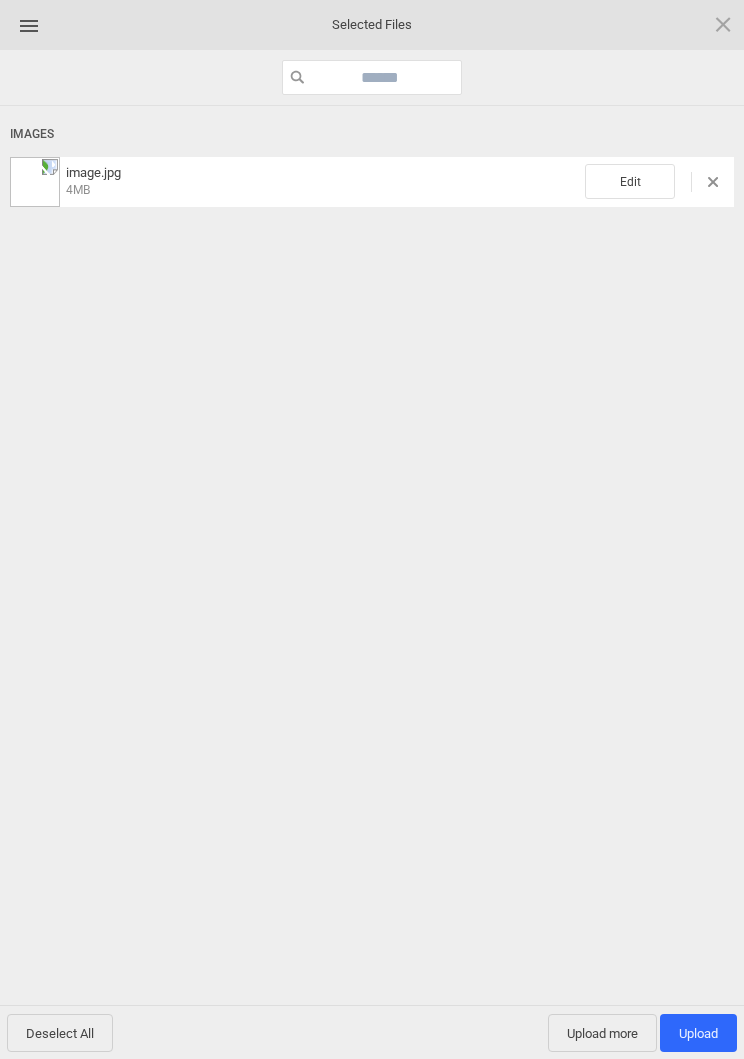 click on "Edit" at bounding box center (630, 181) 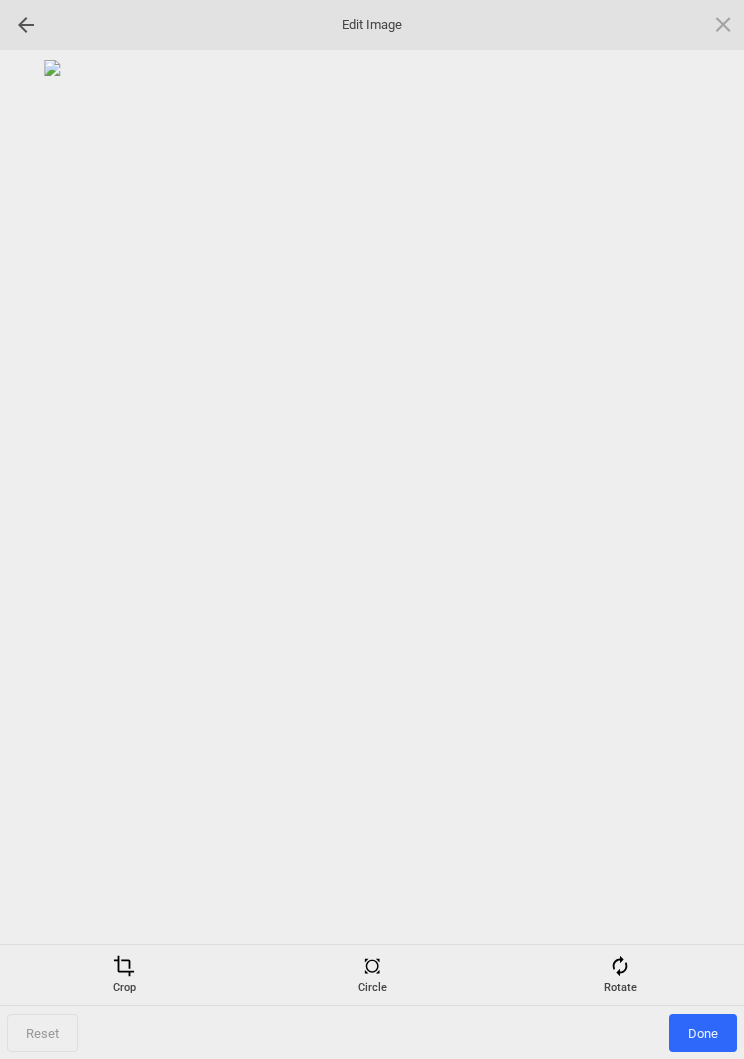 click on "Crop
Circle
Rotate" at bounding box center (372, 974) 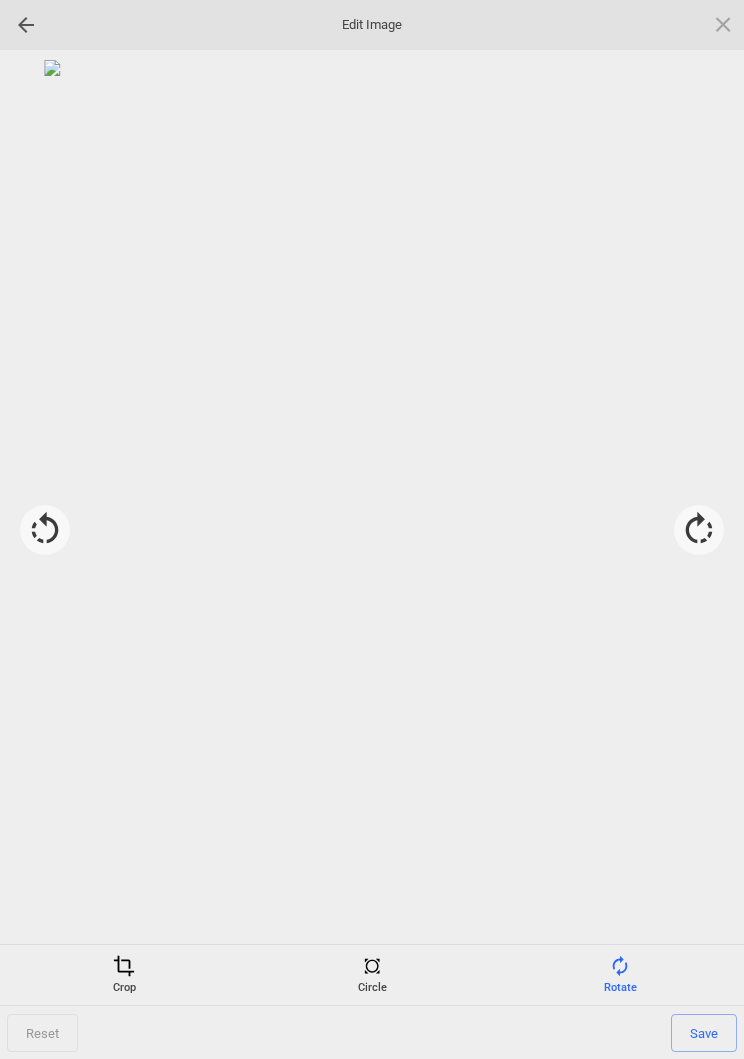 click at bounding box center (699, 530) 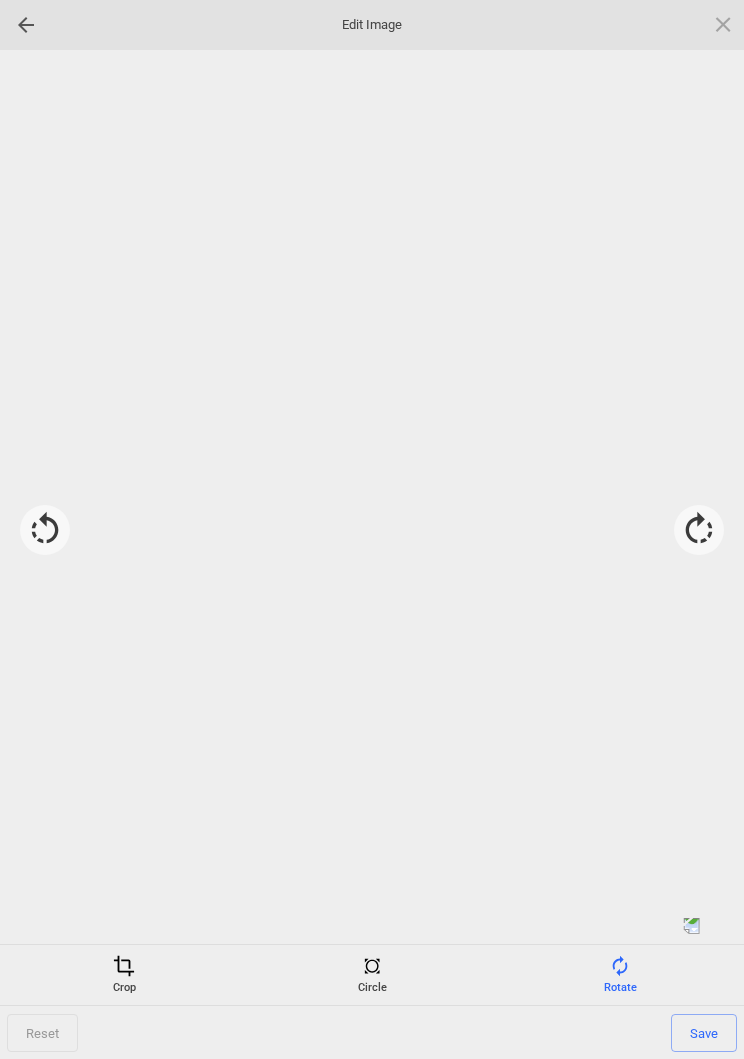 click at bounding box center (699, 530) 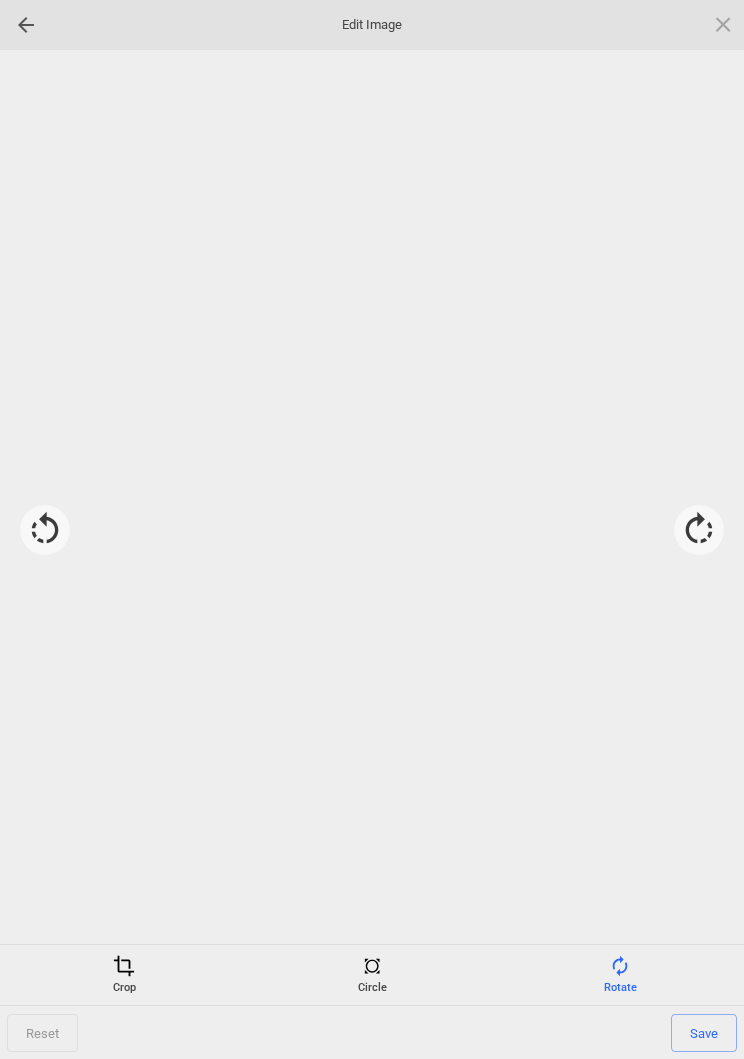 click at bounding box center (699, 530) 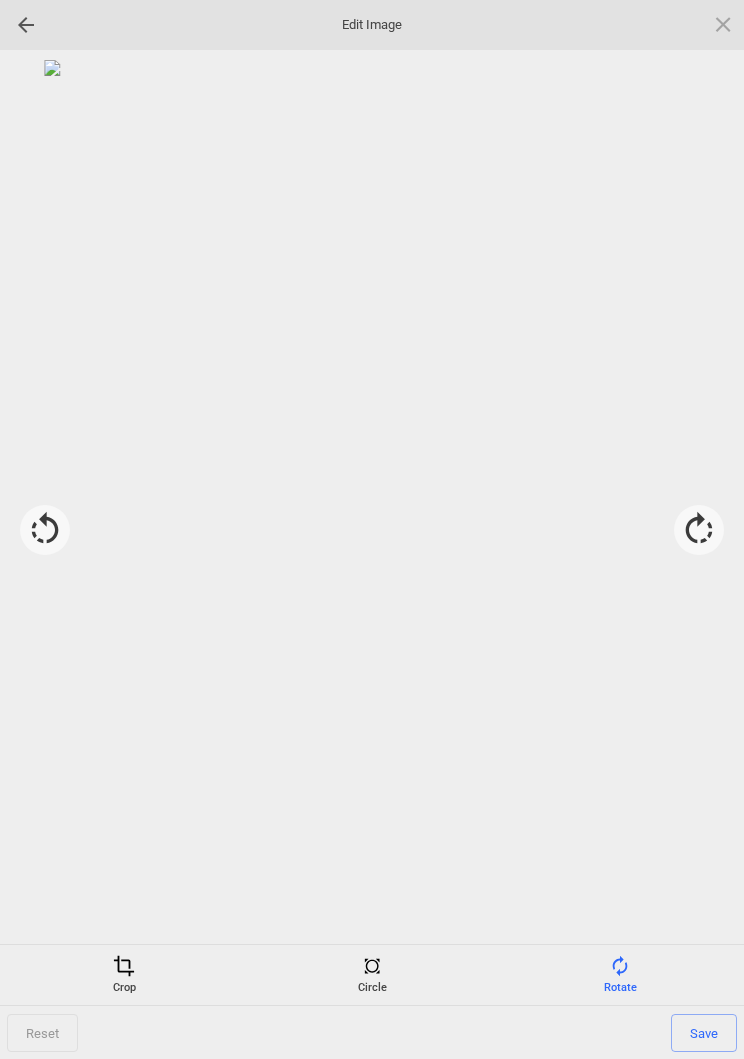 click on "Save" at bounding box center [704, 1033] 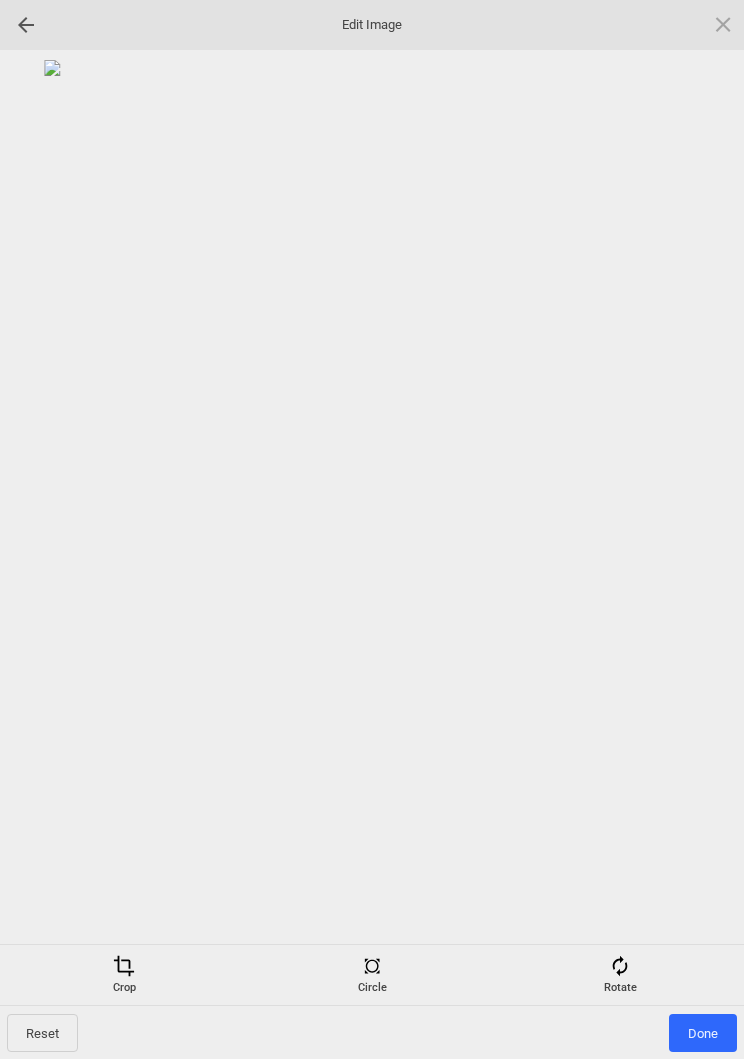 click on "Done" at bounding box center [703, 1033] 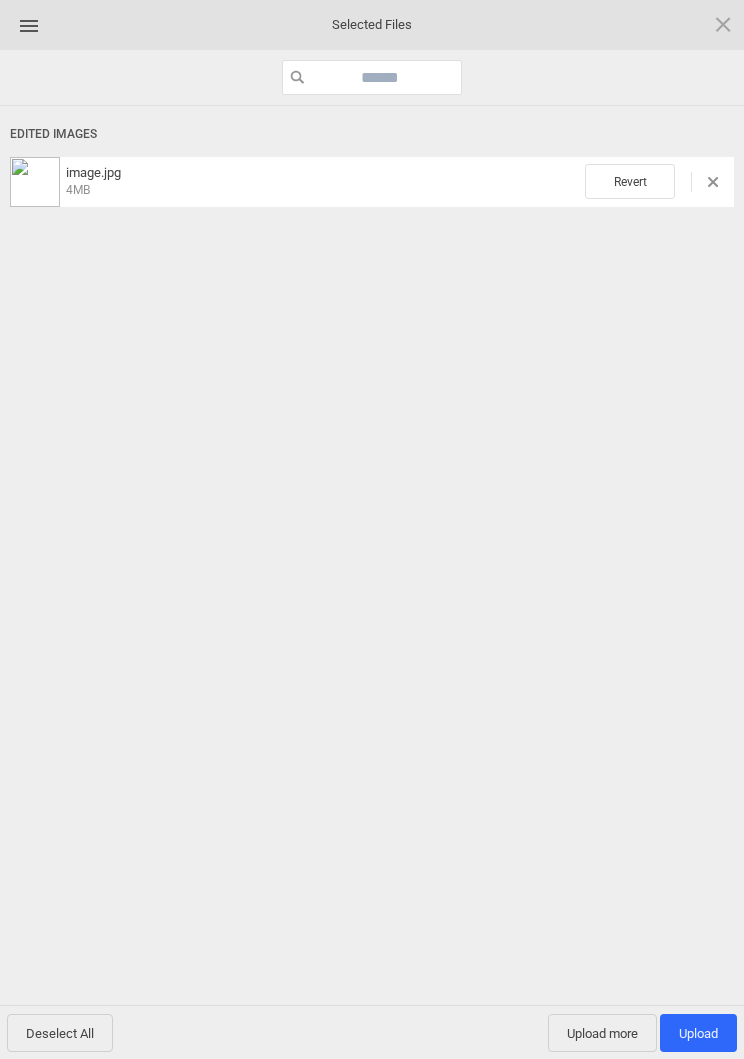 click on "Upload
1" at bounding box center (698, 1033) 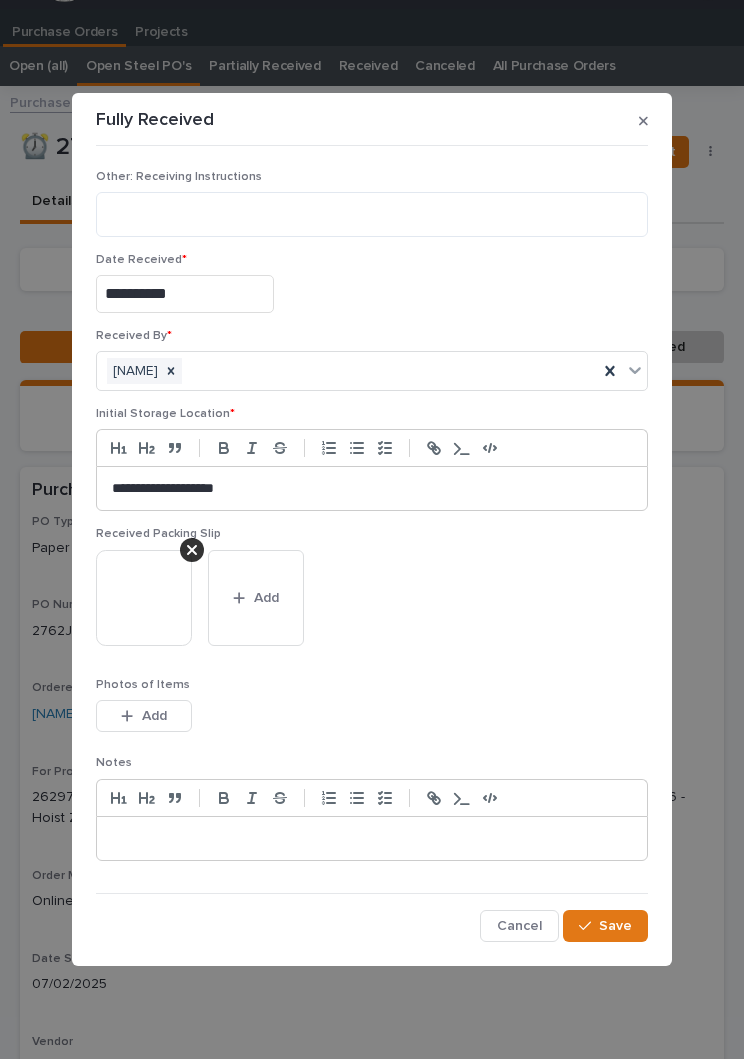 click on "Save" at bounding box center [615, 926] 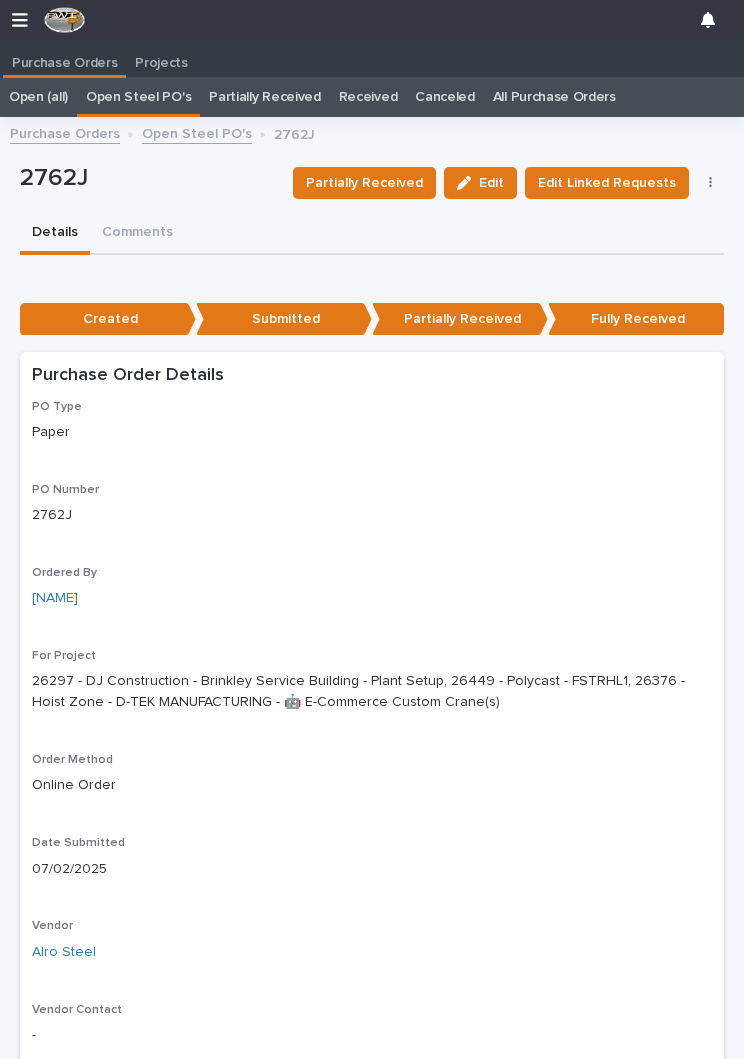 scroll, scrollTop: 0, scrollLeft: 0, axis: both 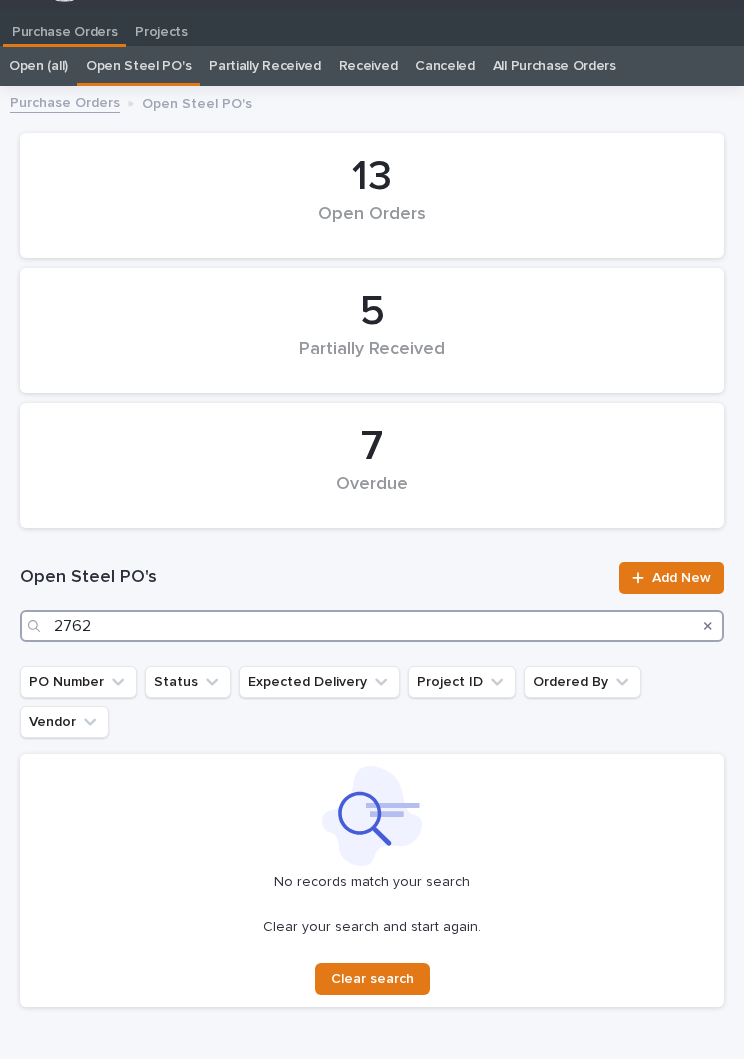click on "2762" at bounding box center (372, 626) 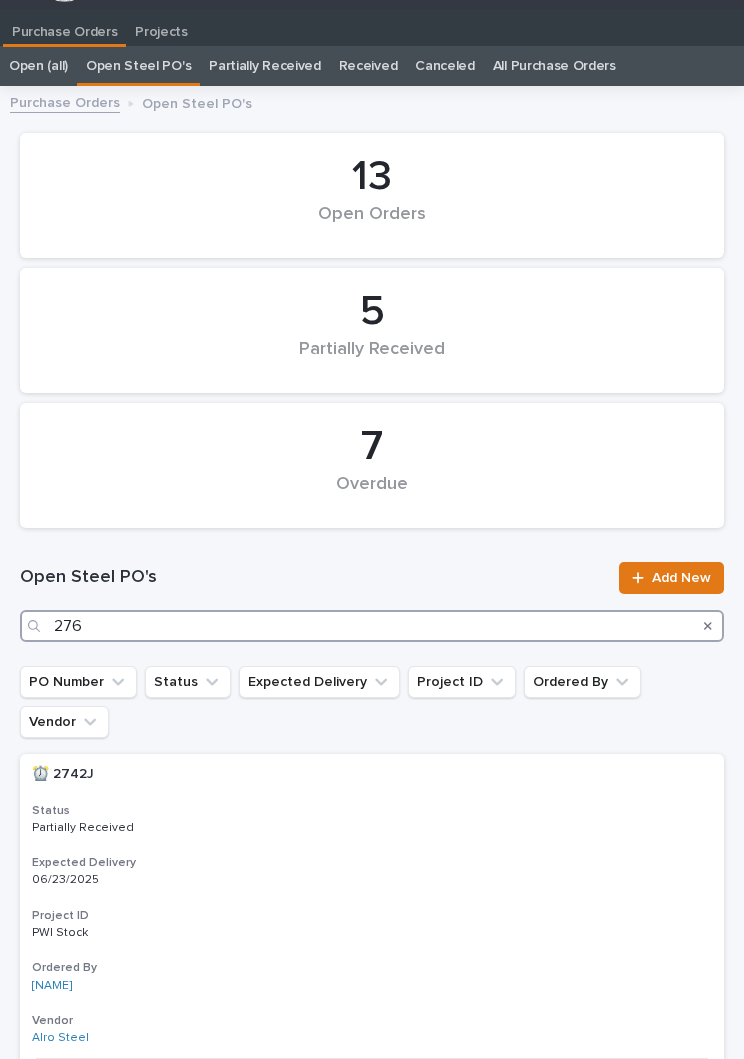 type on "2766" 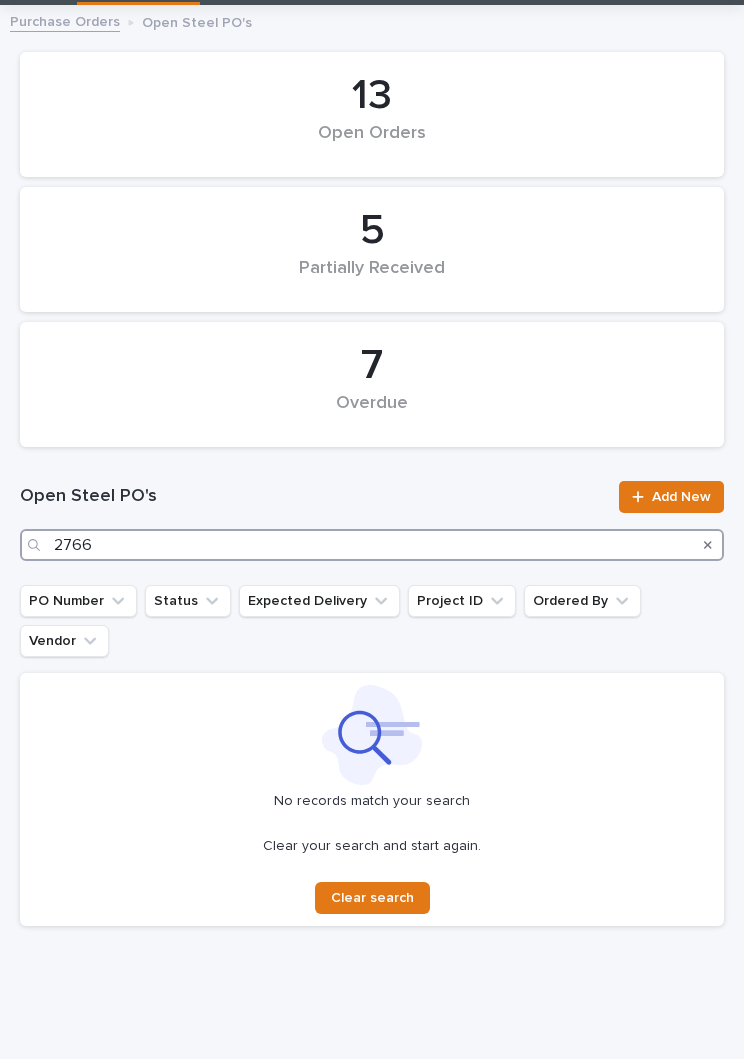 scroll, scrollTop: 110, scrollLeft: 0, axis: vertical 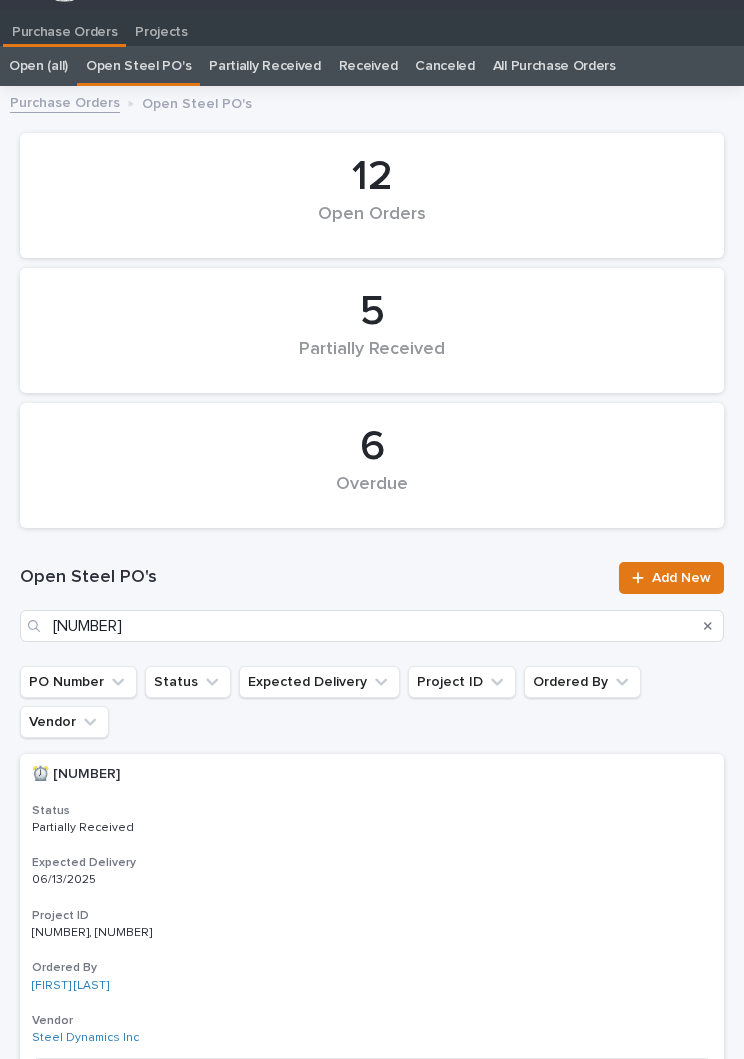 type on "[NUMBER]" 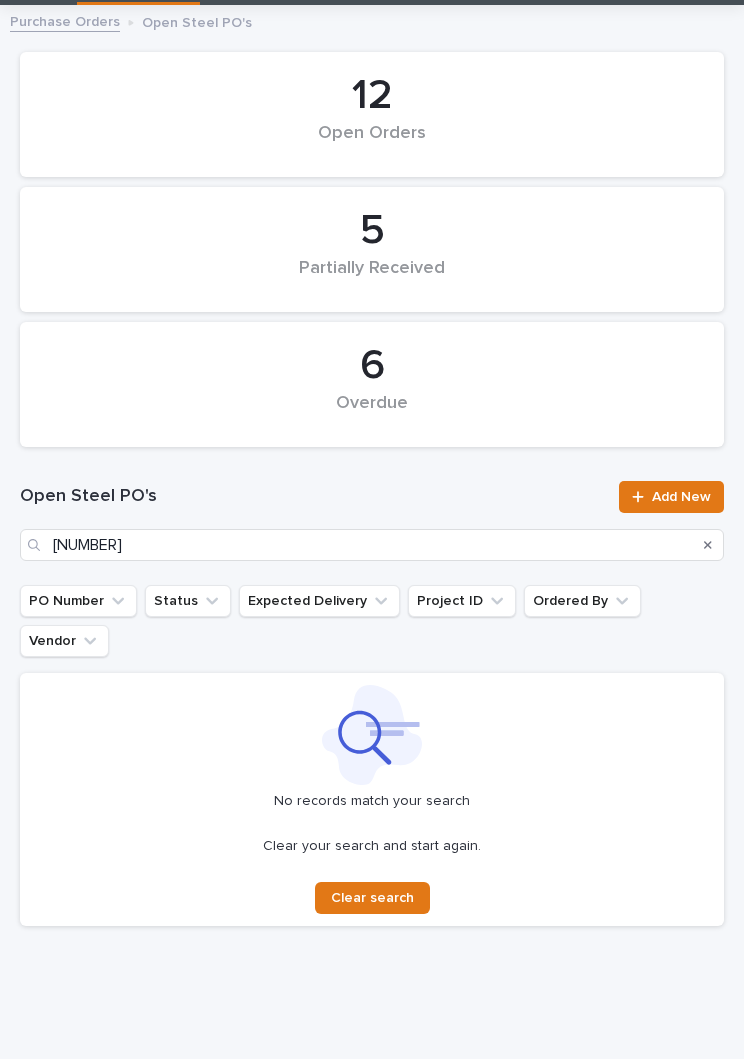 scroll, scrollTop: 110, scrollLeft: 0, axis: vertical 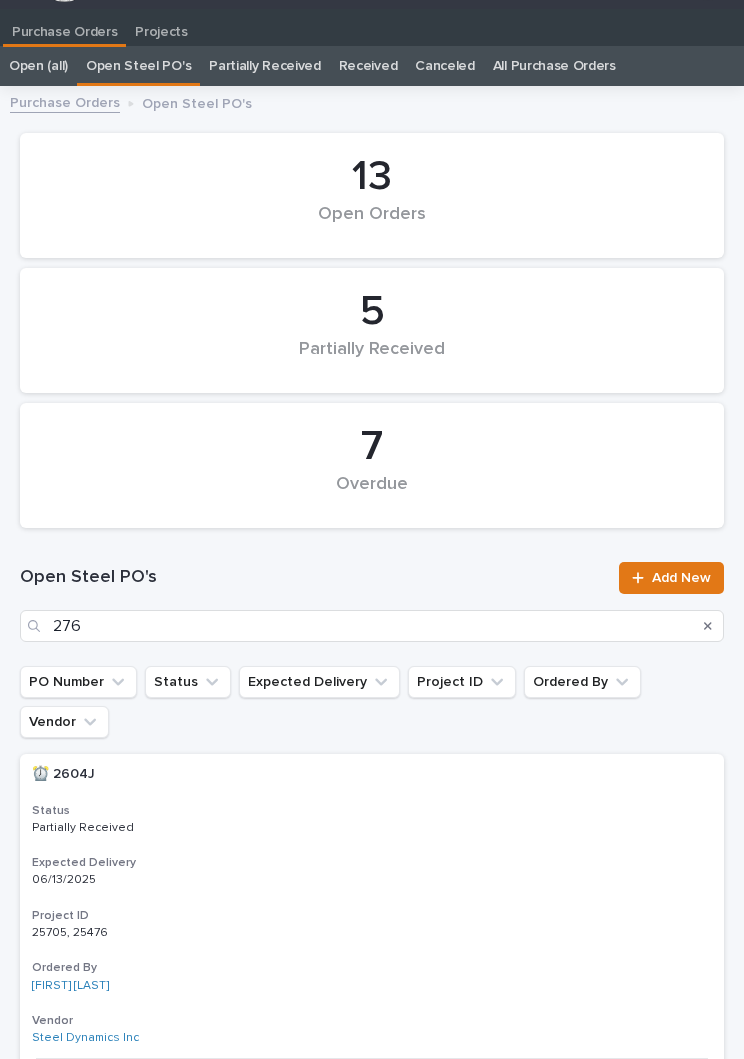 type on "2766" 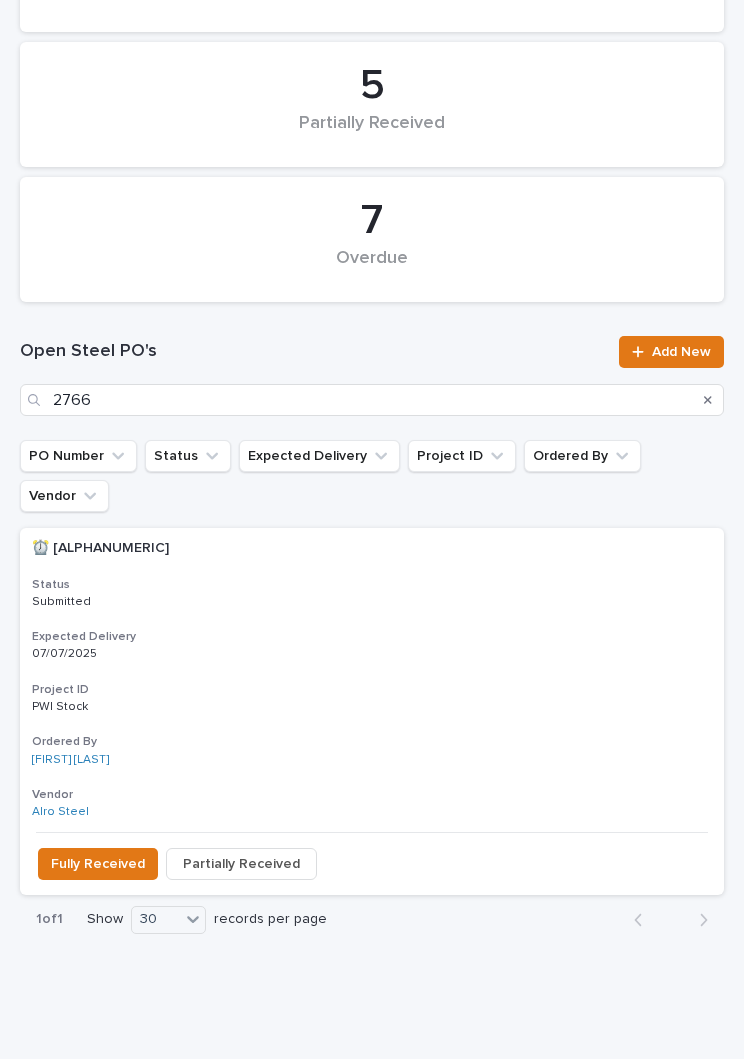 scroll, scrollTop: 255, scrollLeft: 0, axis: vertical 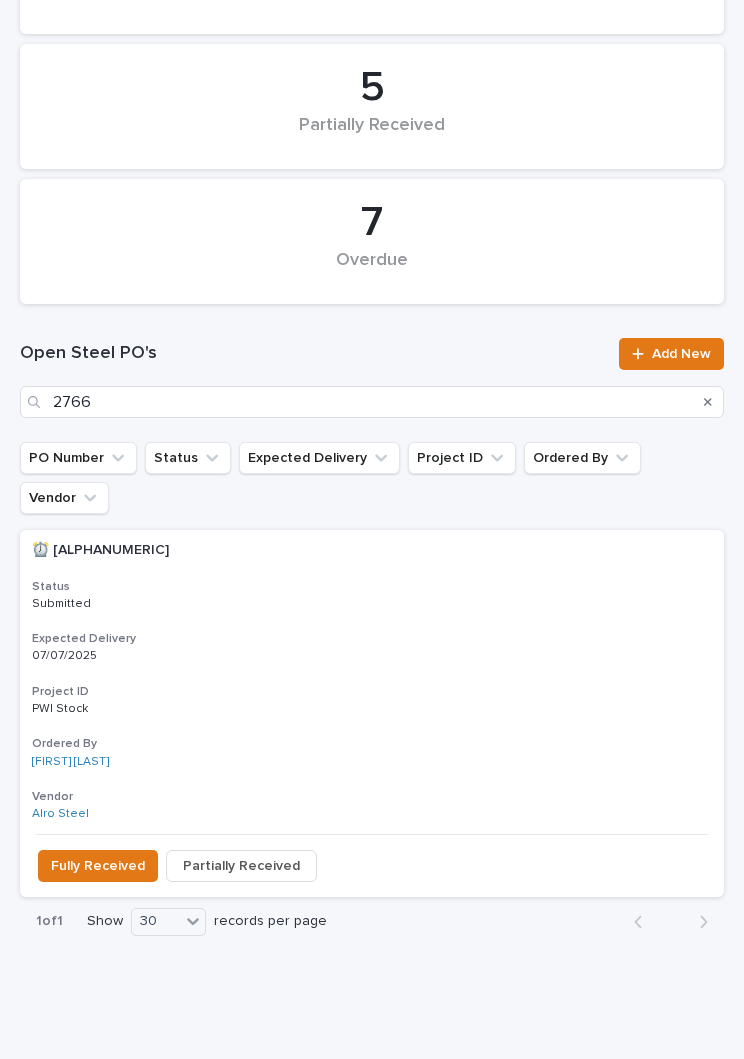 click on "07/07/2025" at bounding box center (372, 656) 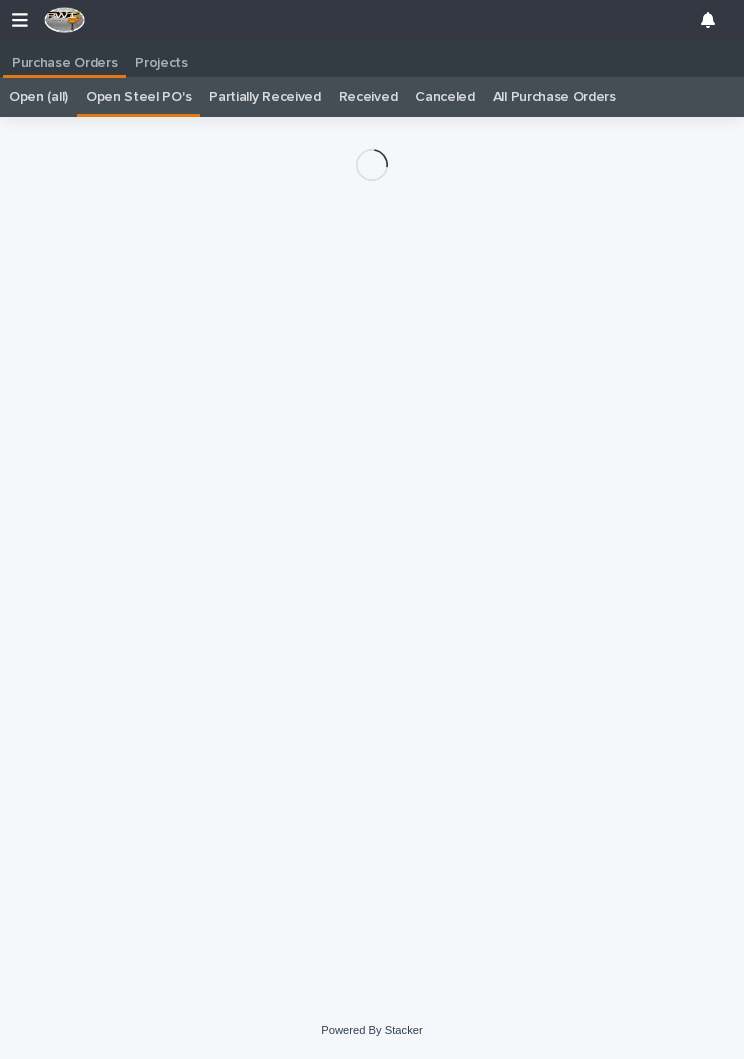 scroll, scrollTop: 11, scrollLeft: 0, axis: vertical 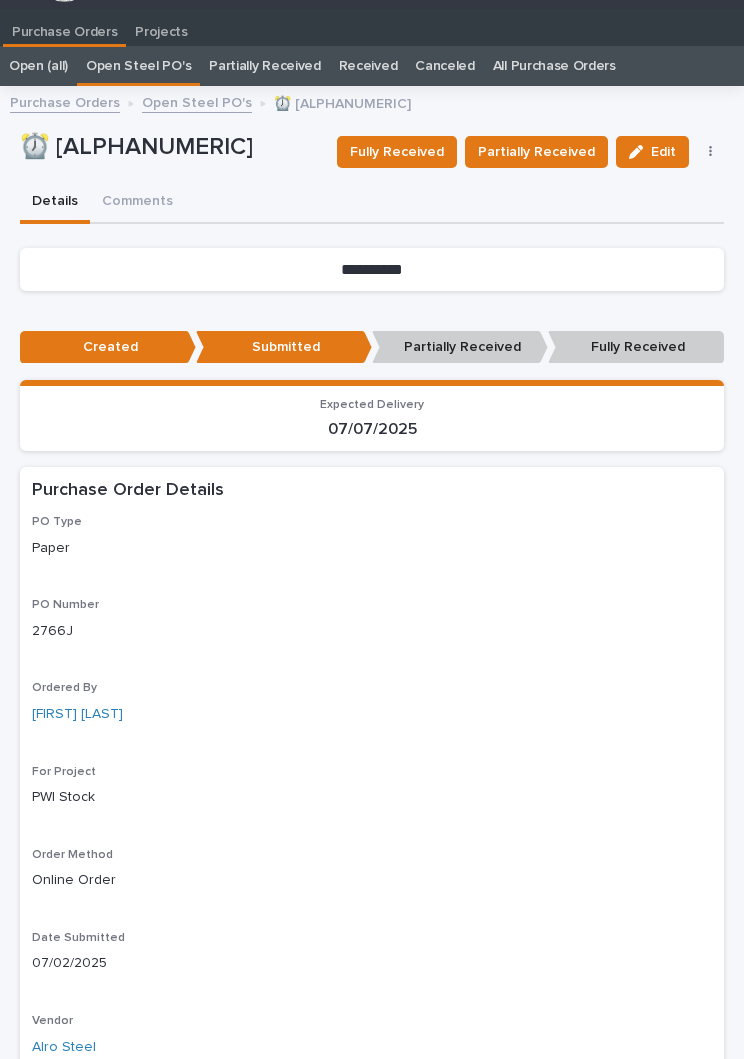 click on "Fully Received" at bounding box center (397, 152) 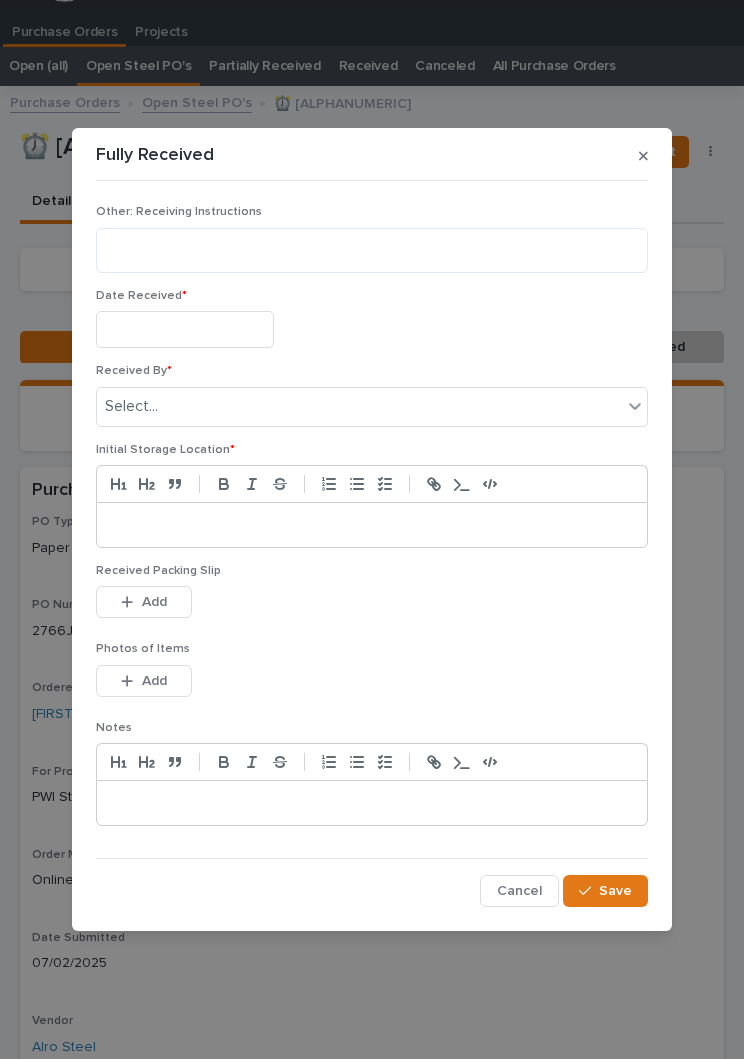 click at bounding box center (185, 329) 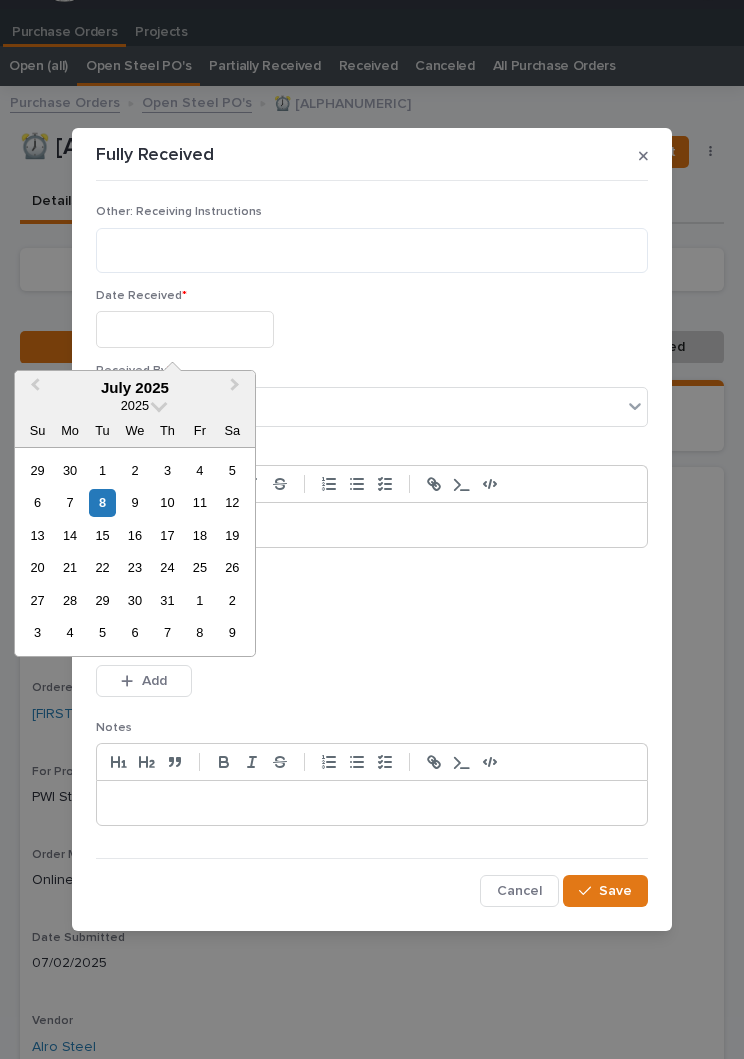 click on "8" at bounding box center (102, 502) 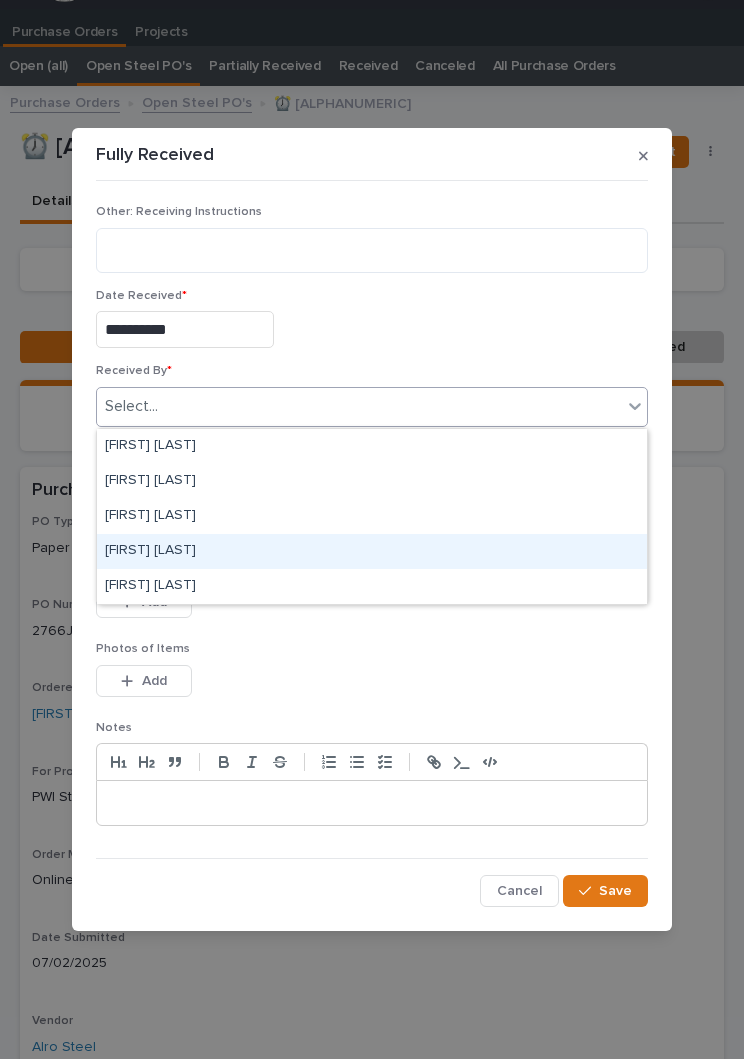 click on "[FIRST] [LAST]" at bounding box center [372, 551] 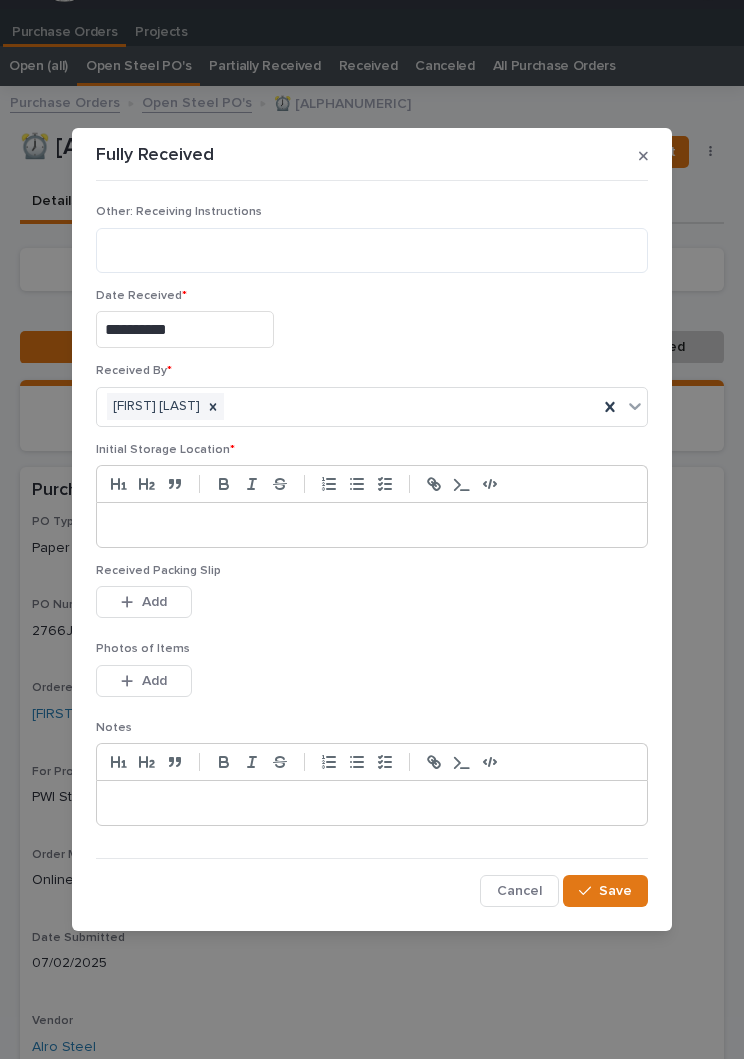 click at bounding box center [372, 525] 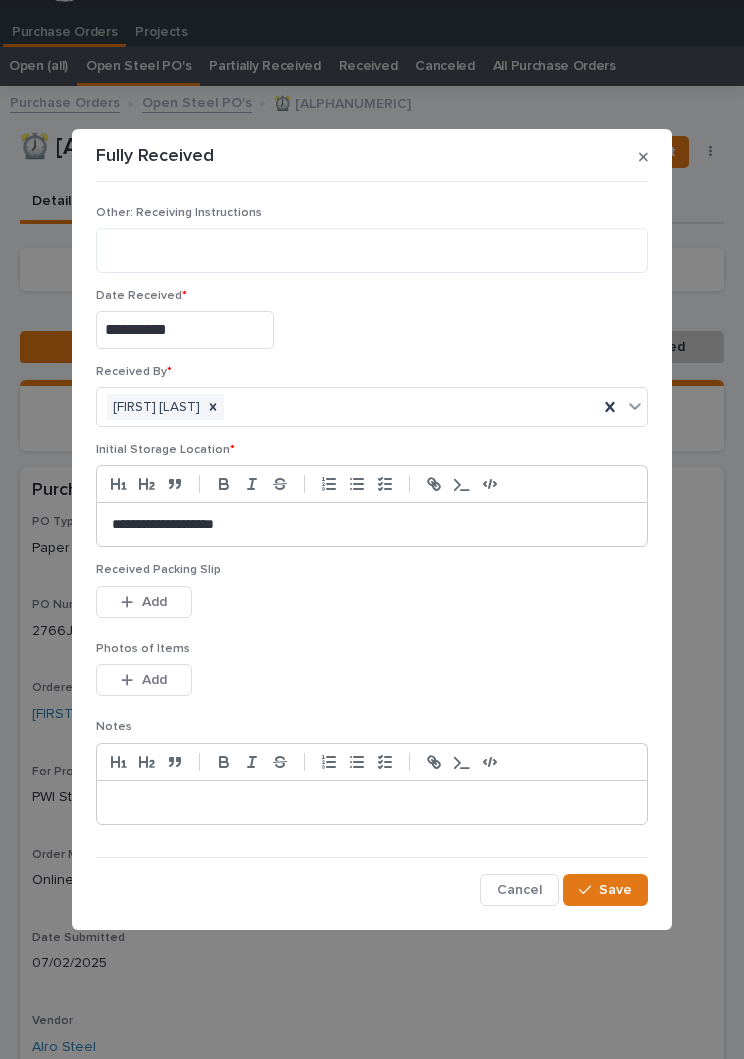 click on "This file cannot be opened Download File Add" at bounding box center (372, 606) 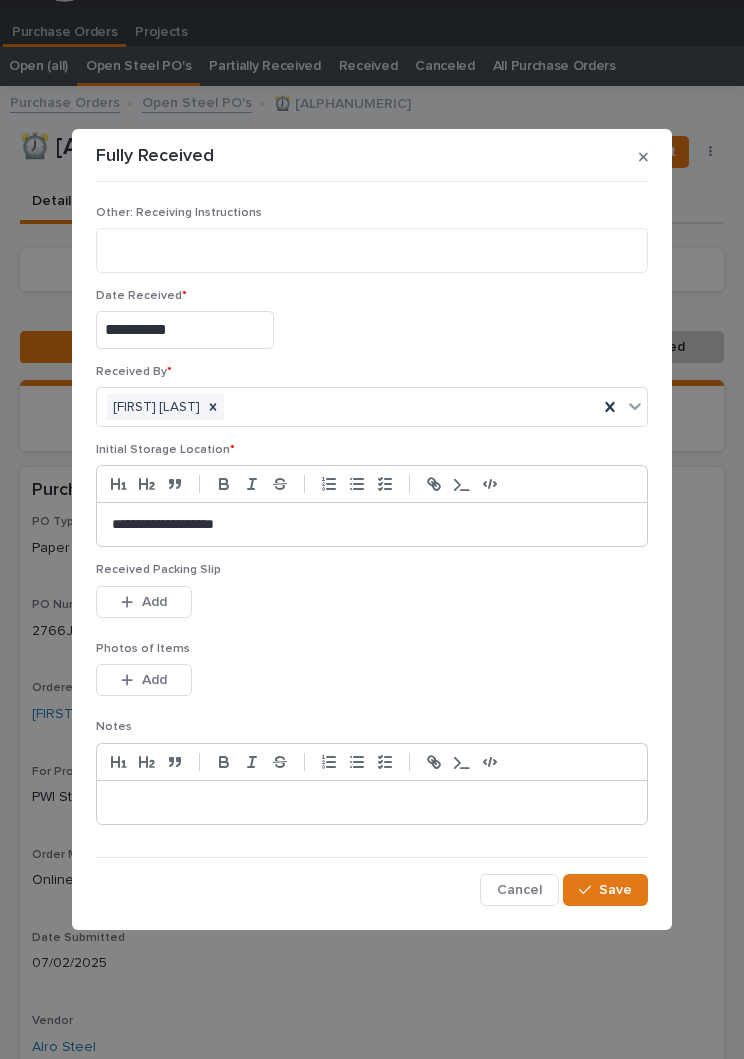 click on "This file cannot be opened Download File Add" at bounding box center (372, 606) 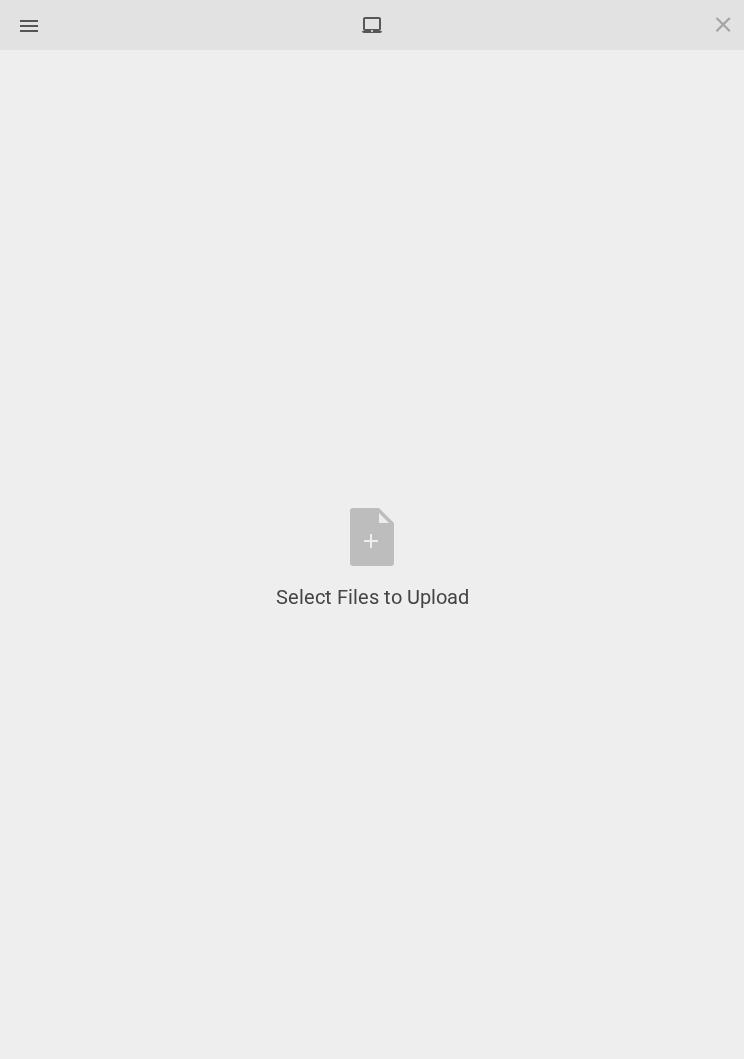 click on "Select Files to Upload
or Drag and Drop, Copy and Paste Files" at bounding box center (372, 559) 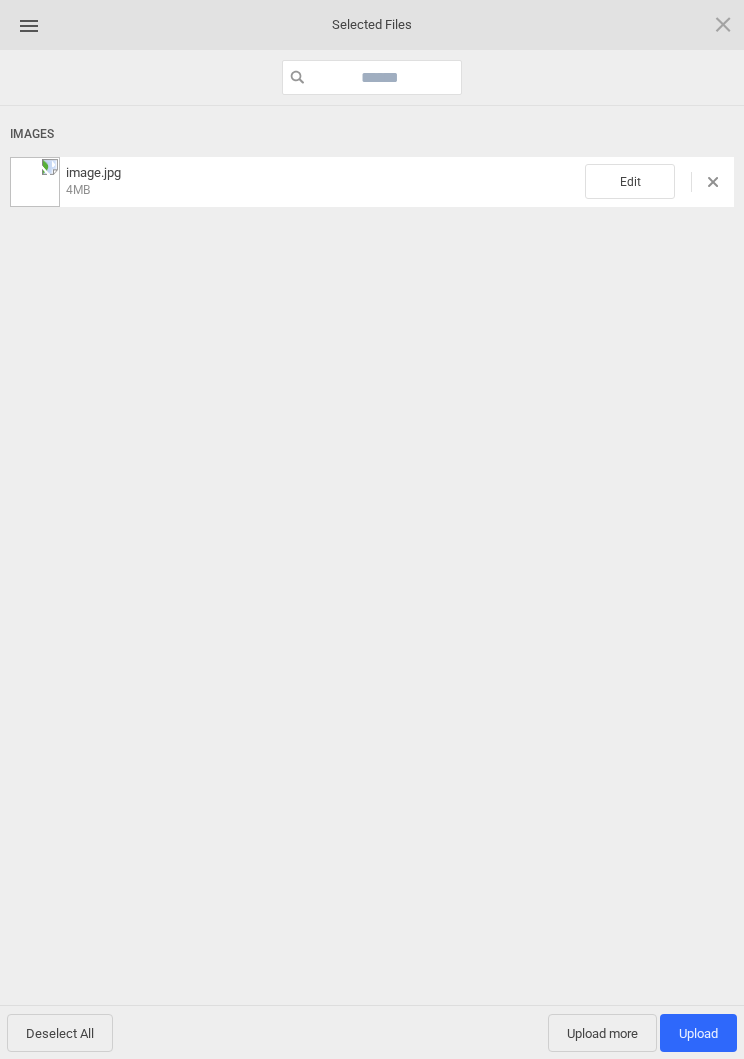 click on "Edit" at bounding box center (630, 181) 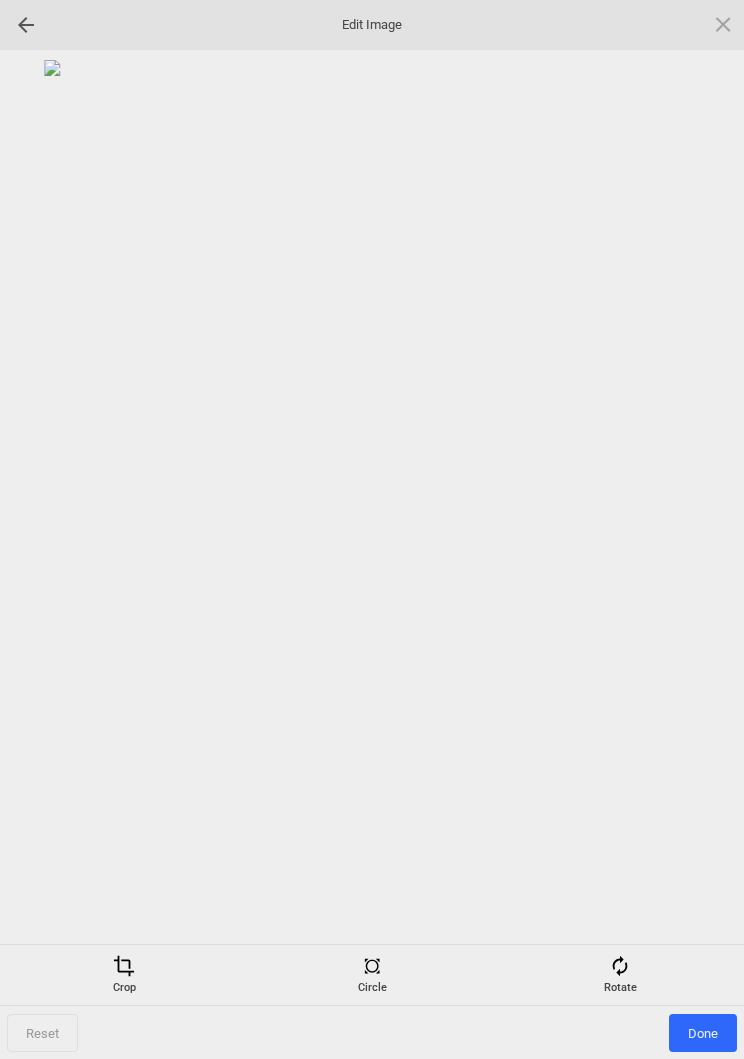 click on "Rotate" at bounding box center (620, 975) 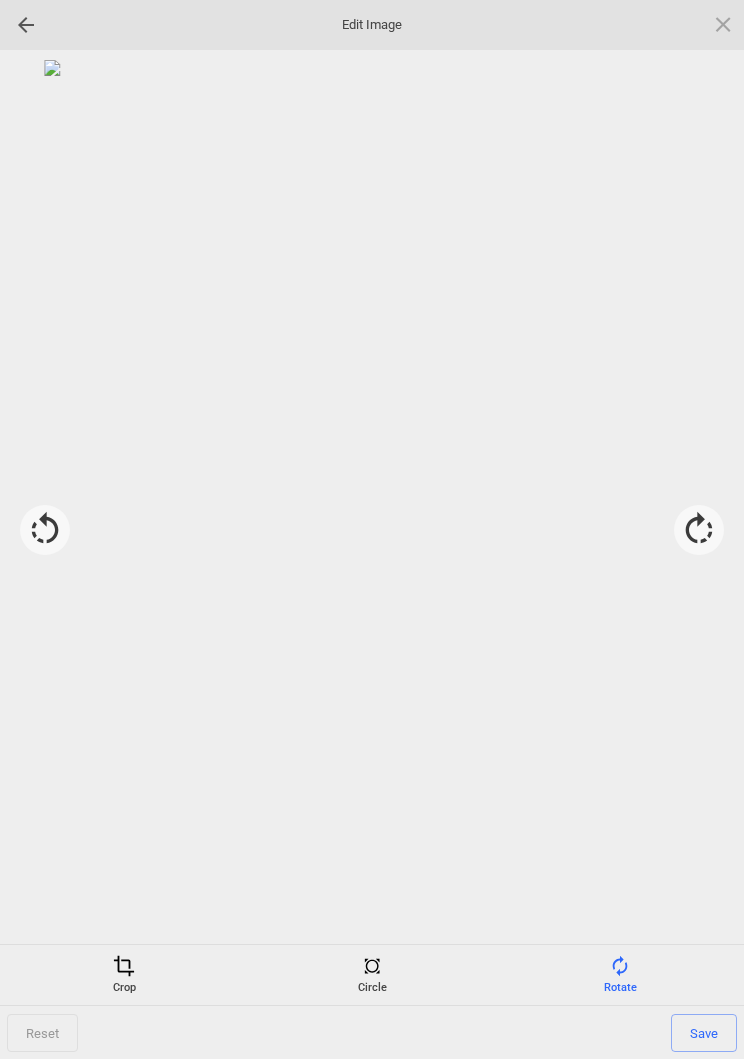 click at bounding box center [699, 530] 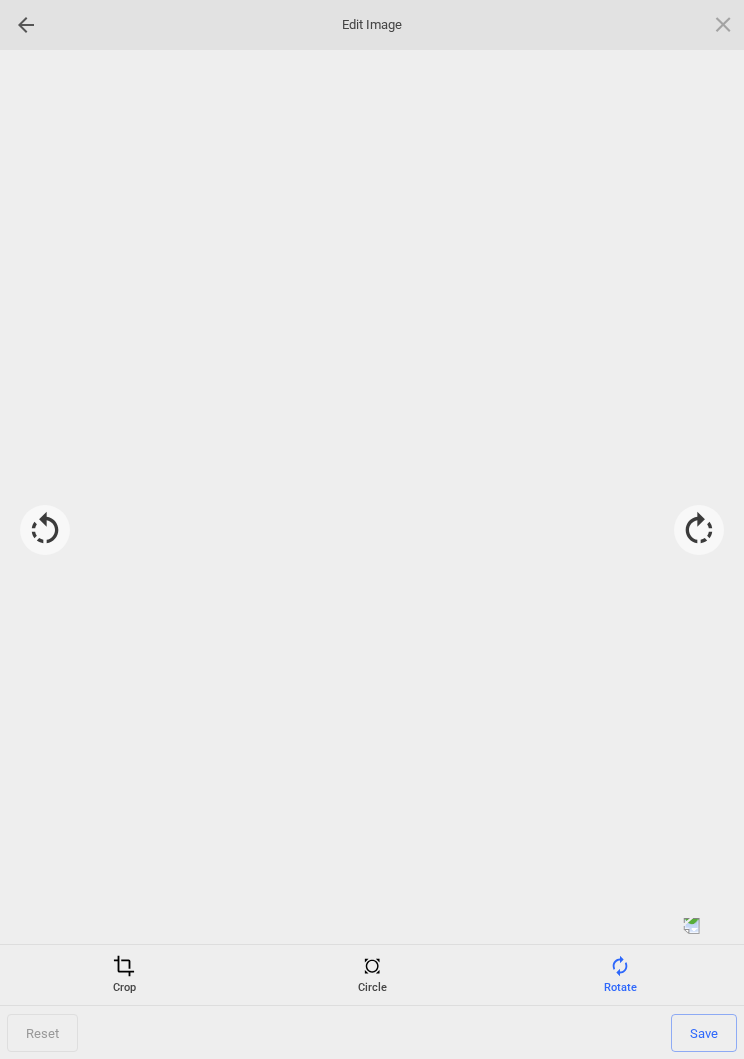 click at bounding box center [699, 530] 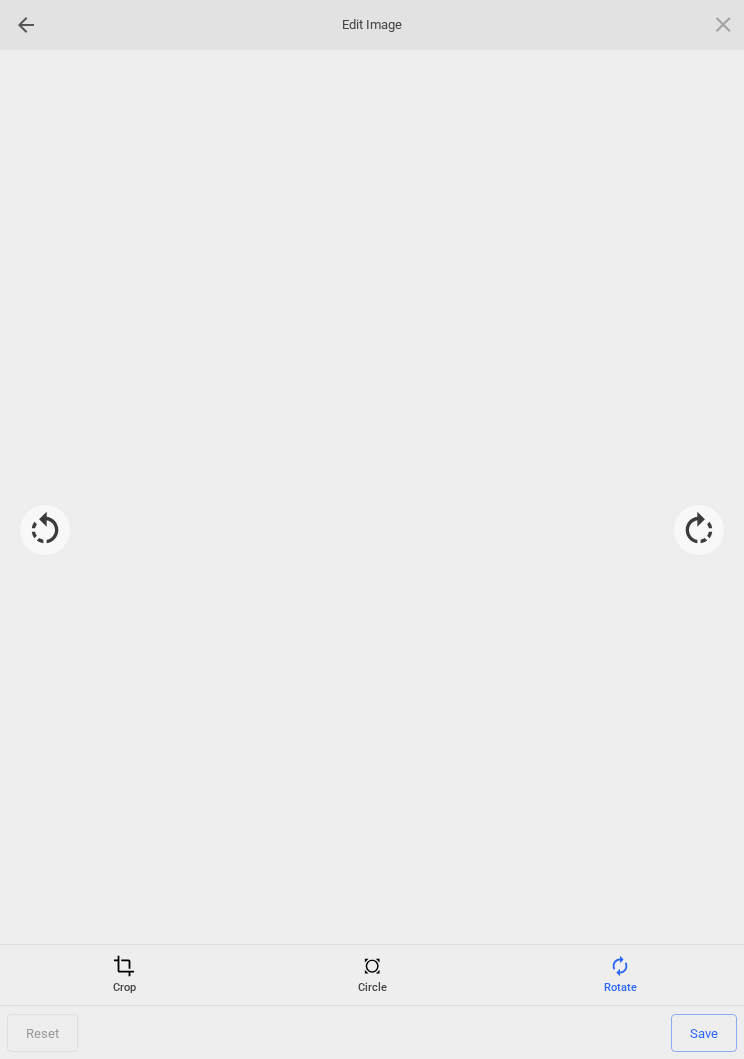 click at bounding box center (699, 530) 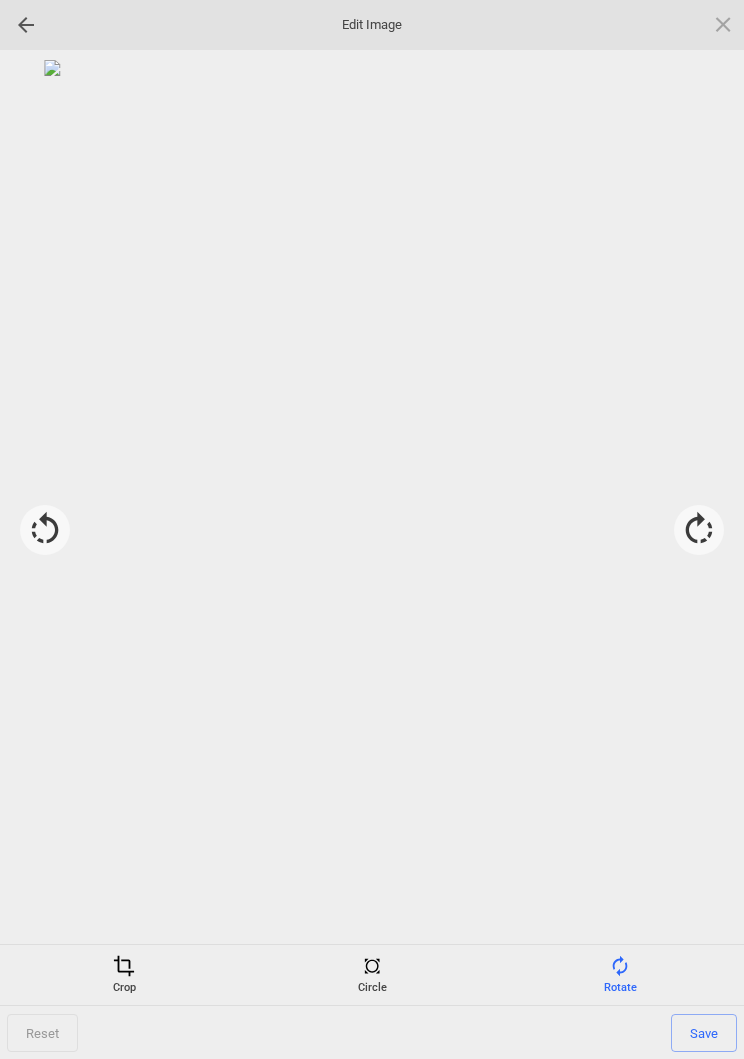click on "Save" at bounding box center (704, 1033) 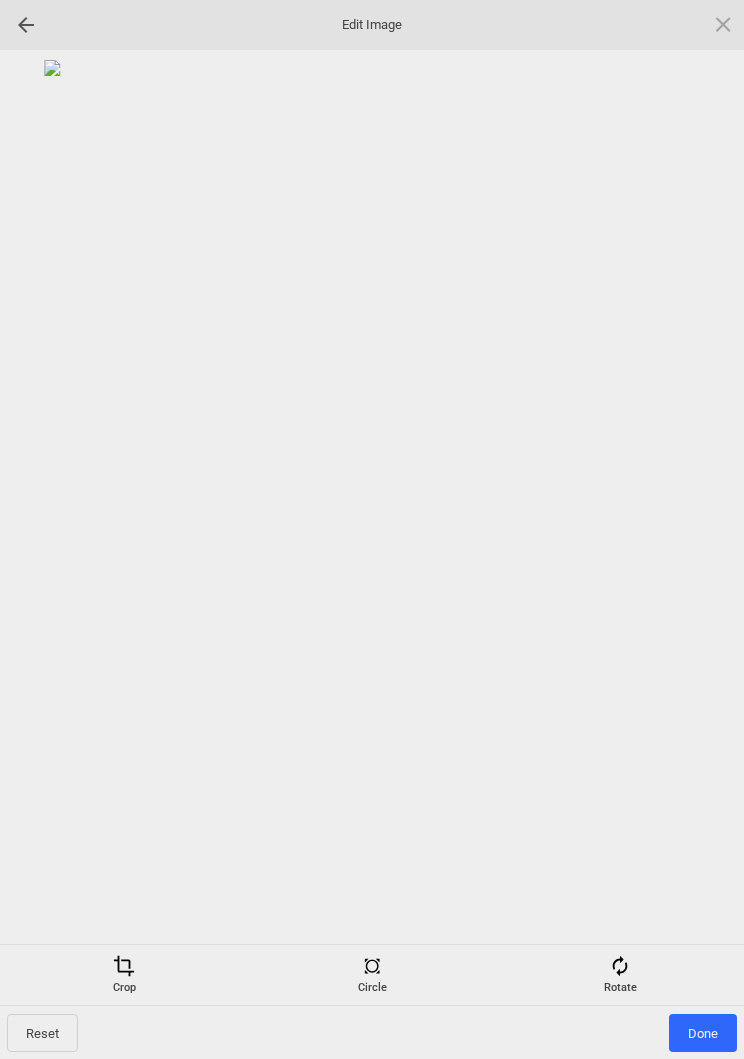 click on "Done" at bounding box center (703, 1033) 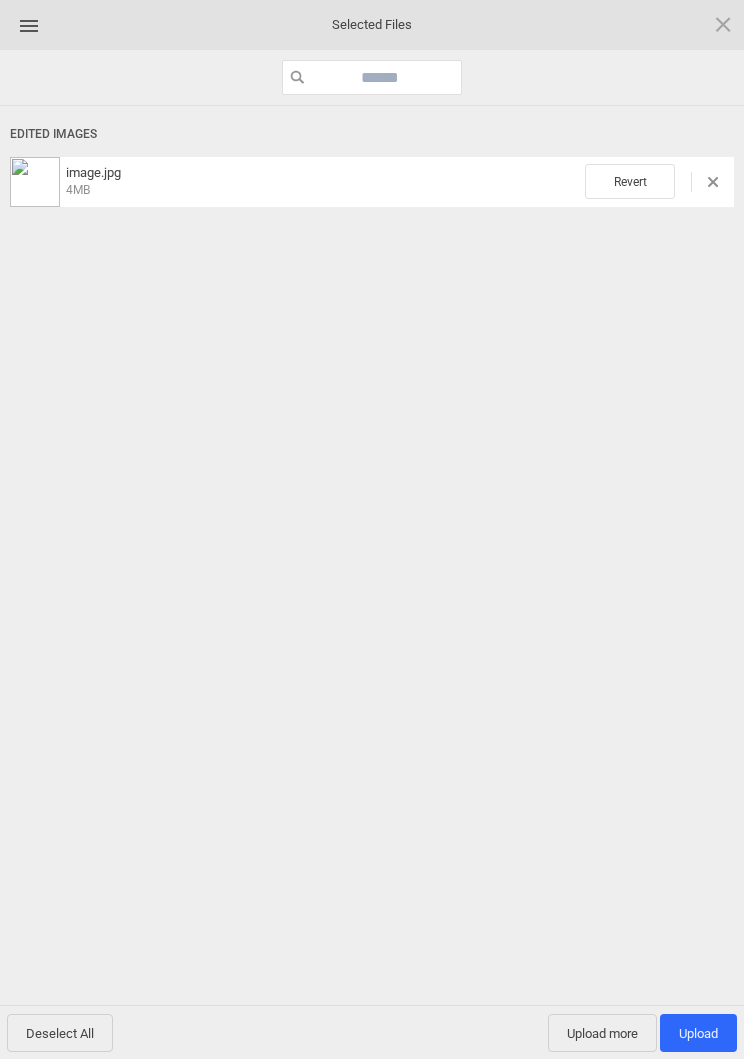 click on "Upload
1" at bounding box center (698, 1033) 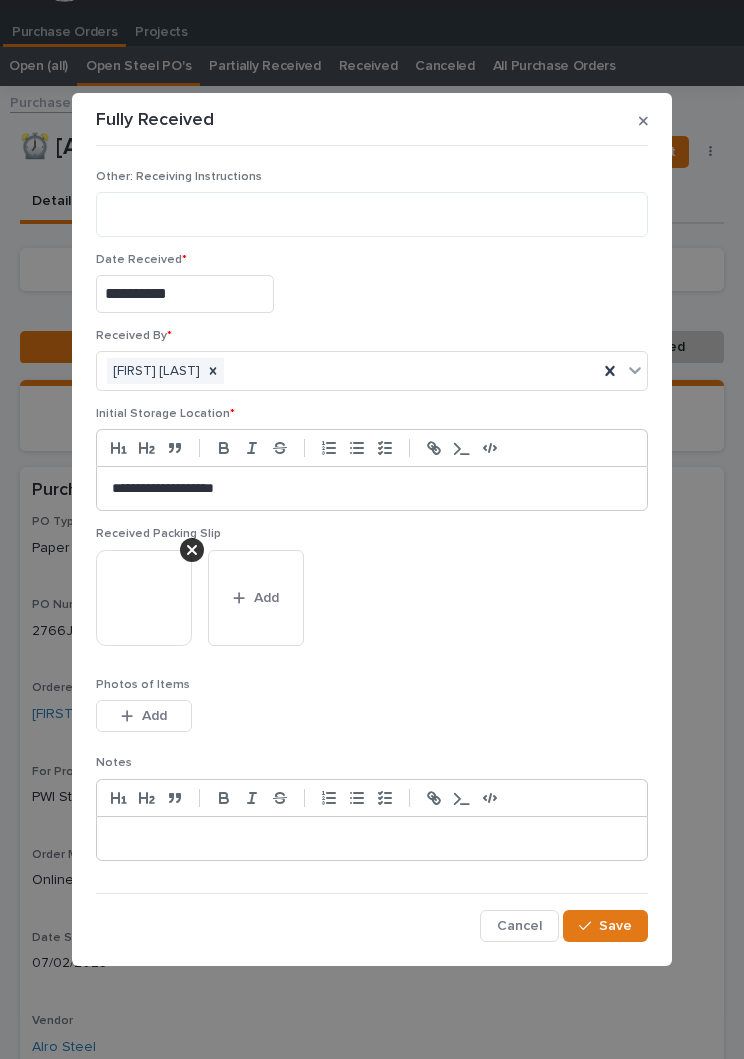 click on "Save" at bounding box center (605, 926) 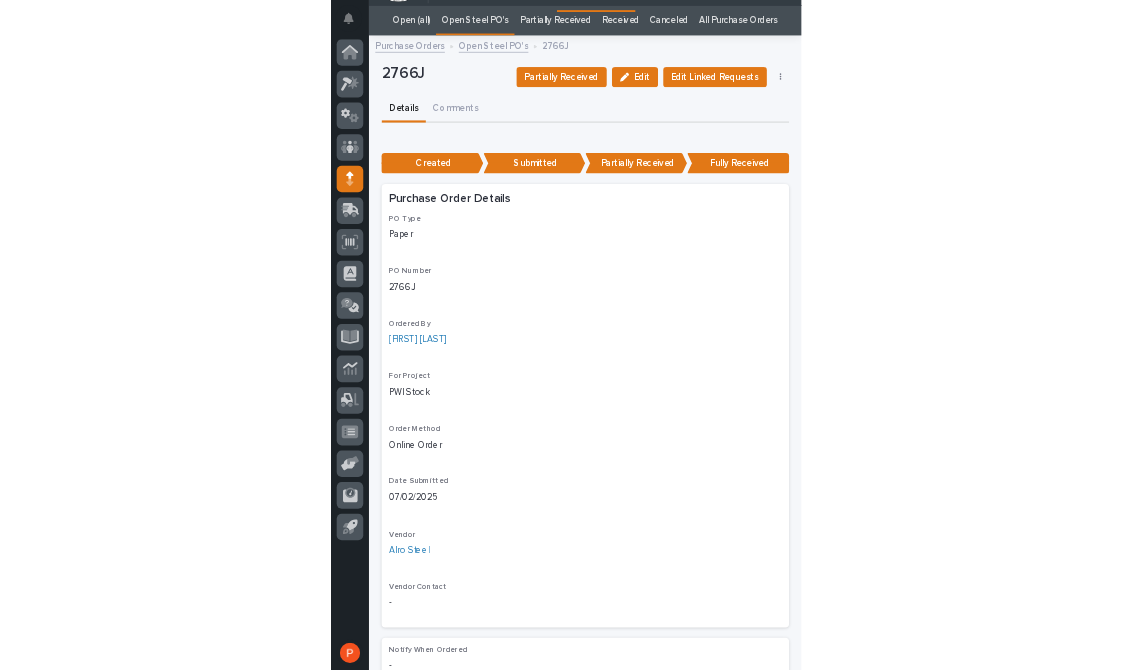 scroll, scrollTop: 200, scrollLeft: 0, axis: vertical 